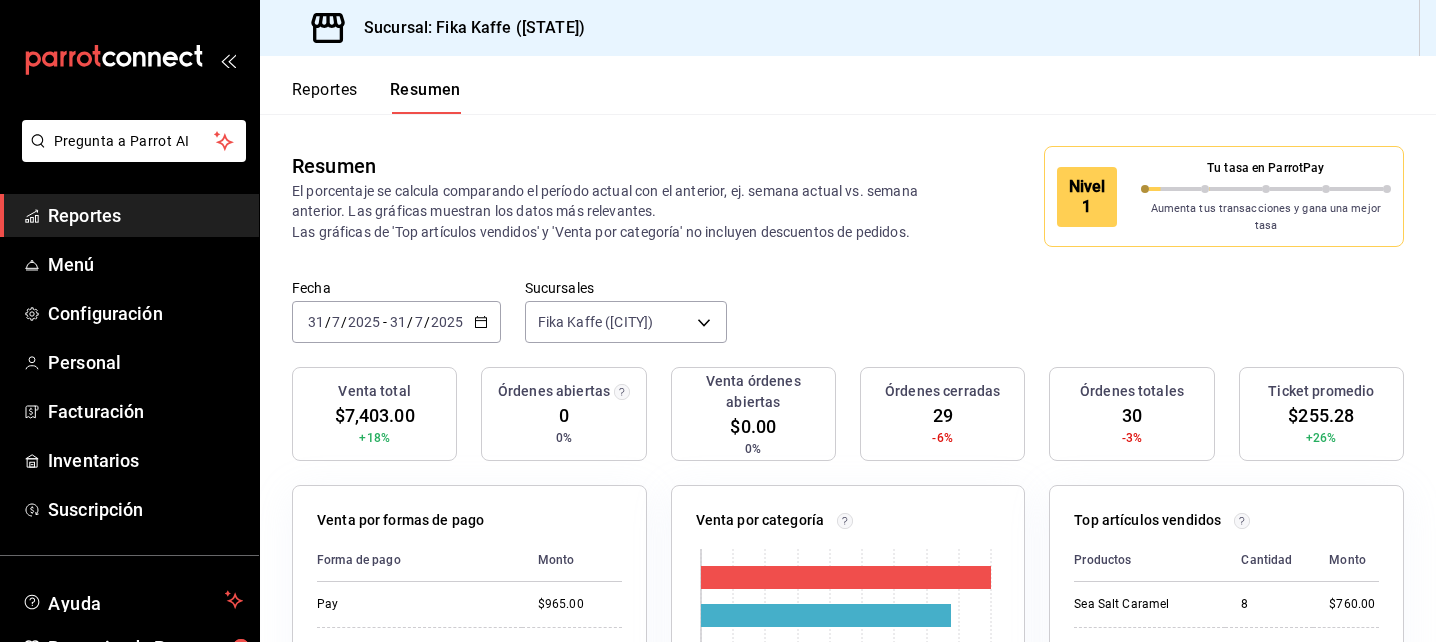 scroll, scrollTop: 0, scrollLeft: 0, axis: both 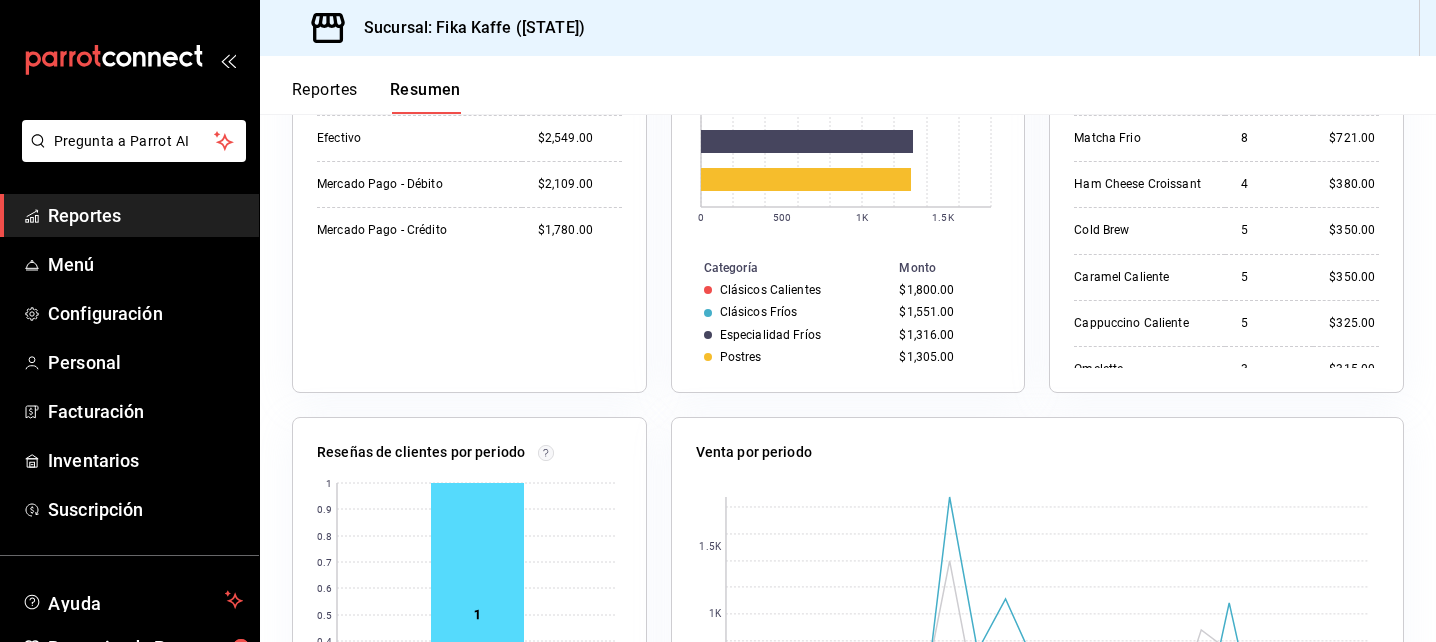 click on "Resumen" at bounding box center (425, 97) 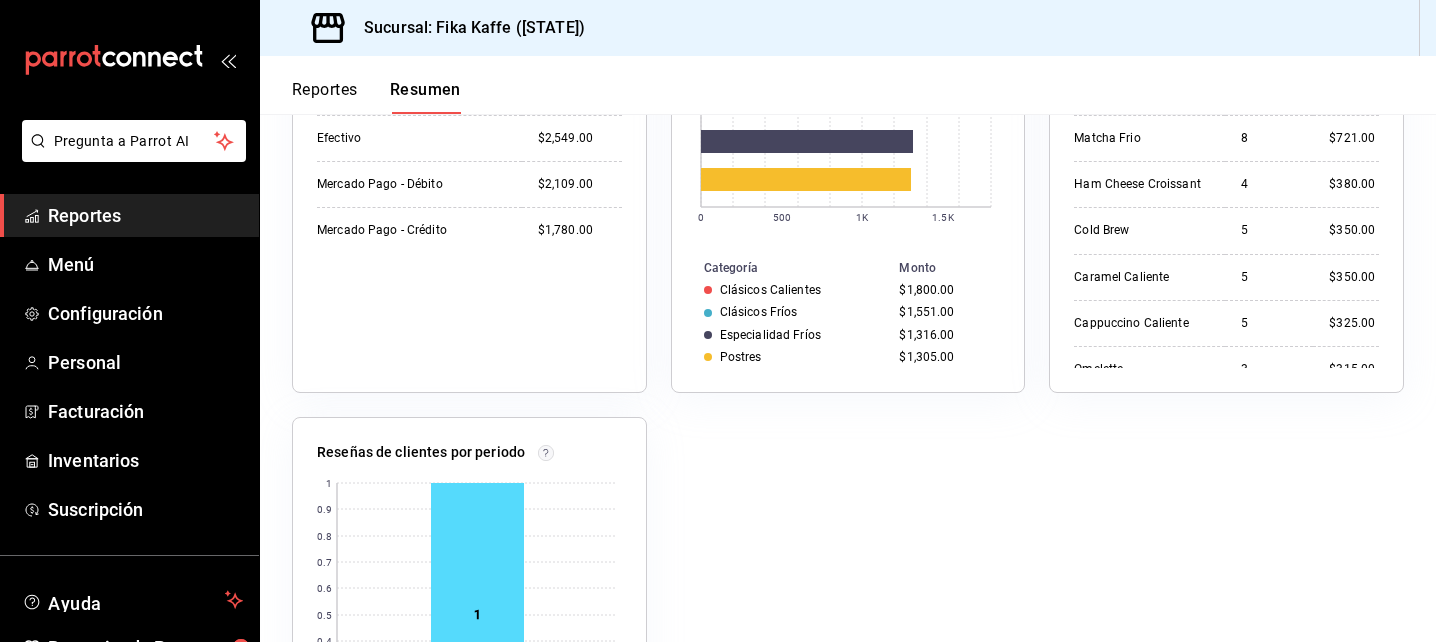 click on "Resumen" at bounding box center [425, 97] 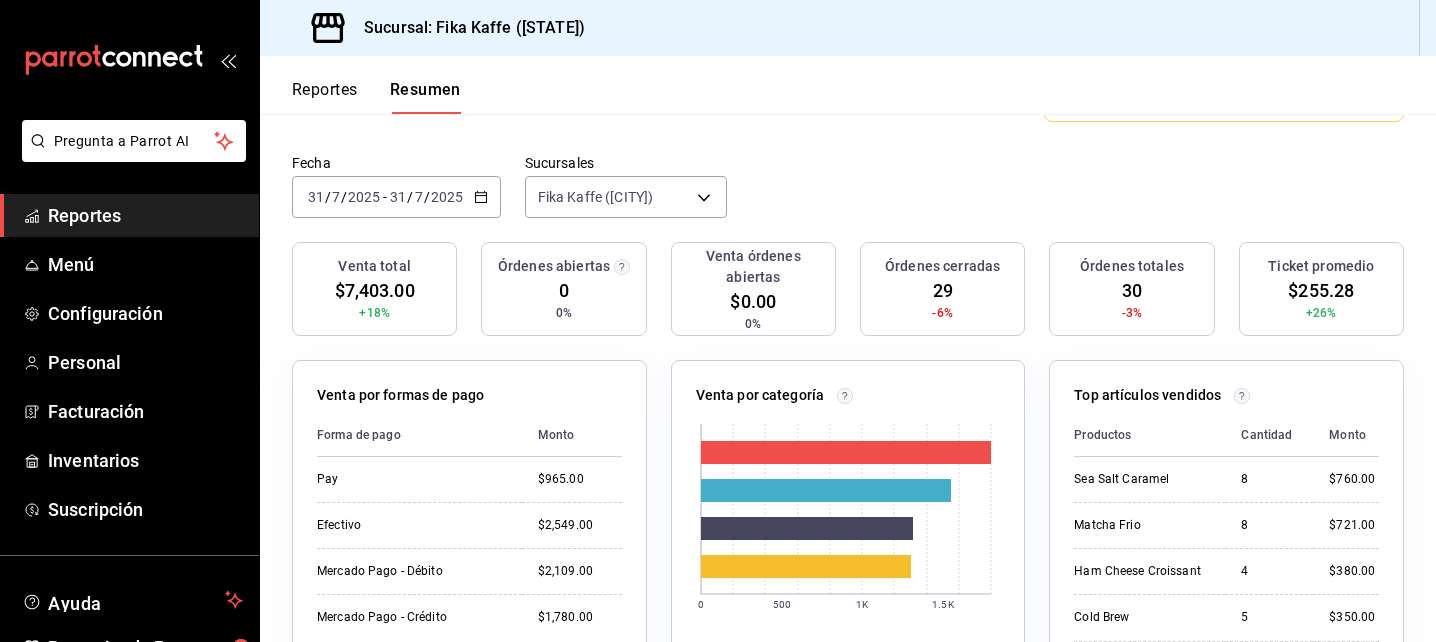 scroll, scrollTop: 112, scrollLeft: 0, axis: vertical 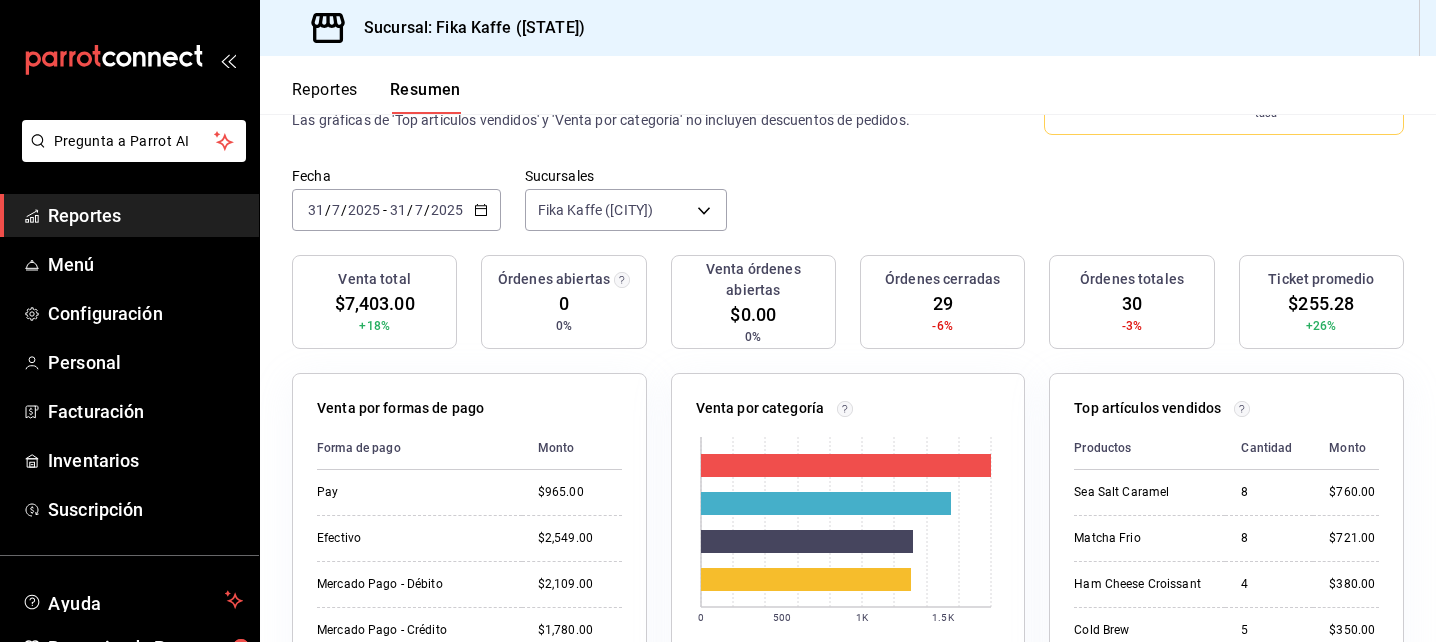 click 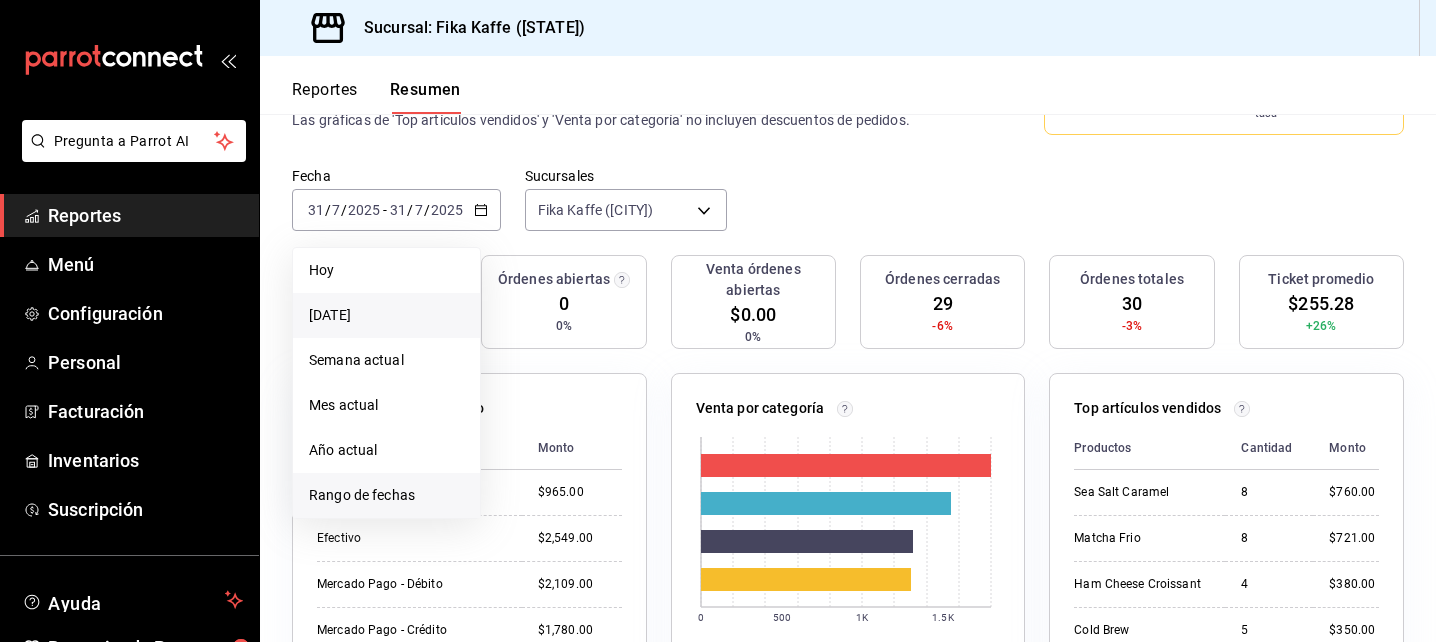 click on "Rango de fechas" at bounding box center (386, 495) 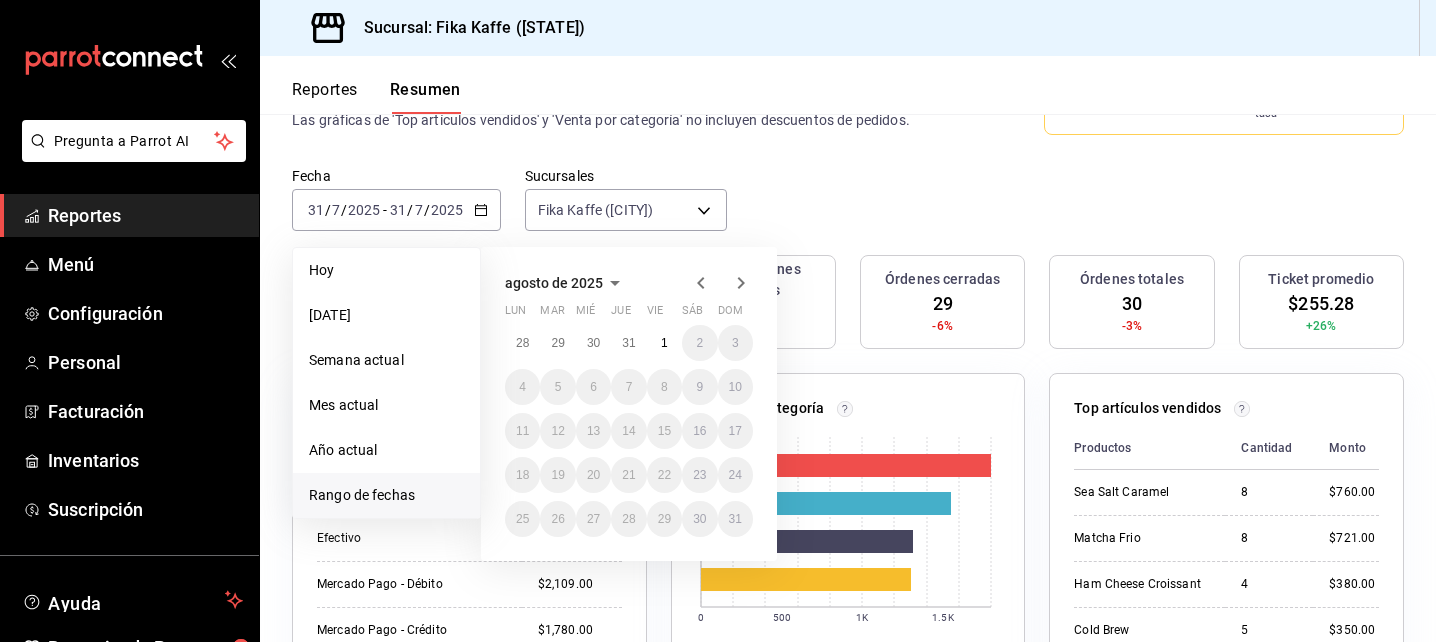 click on "Rango de fechas" at bounding box center (386, 495) 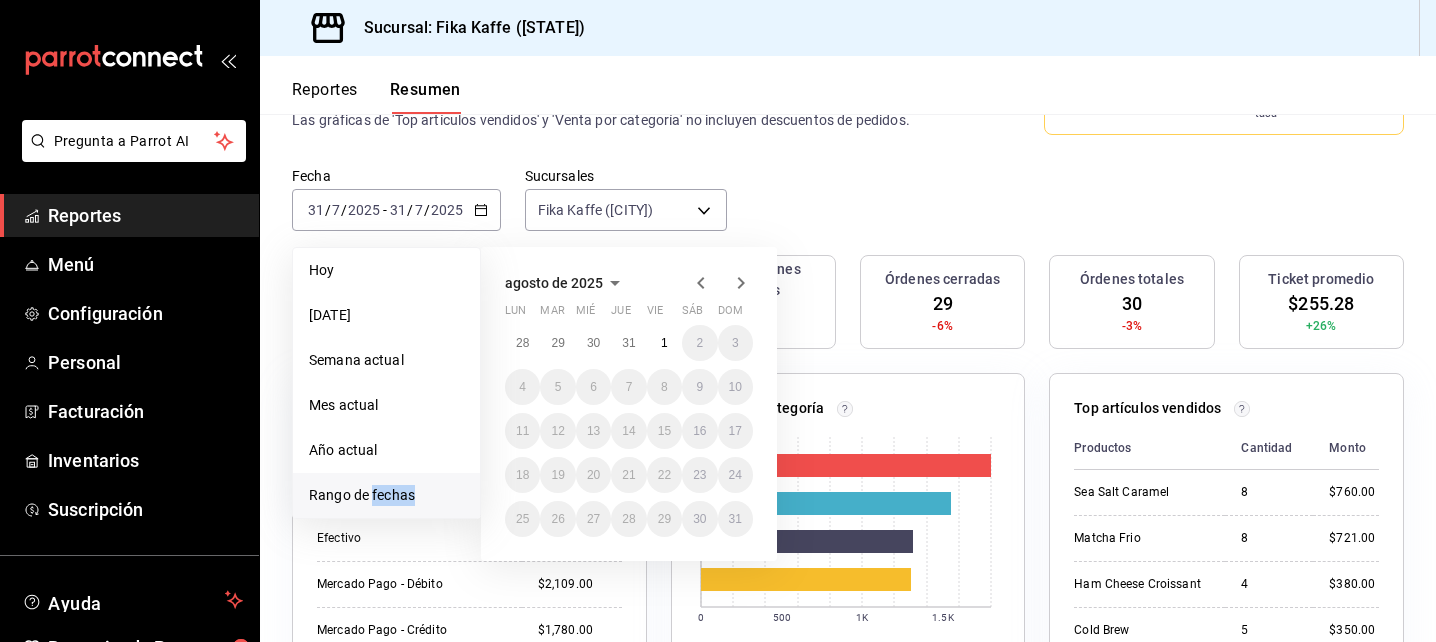 click on "Rango de fechas" at bounding box center [386, 495] 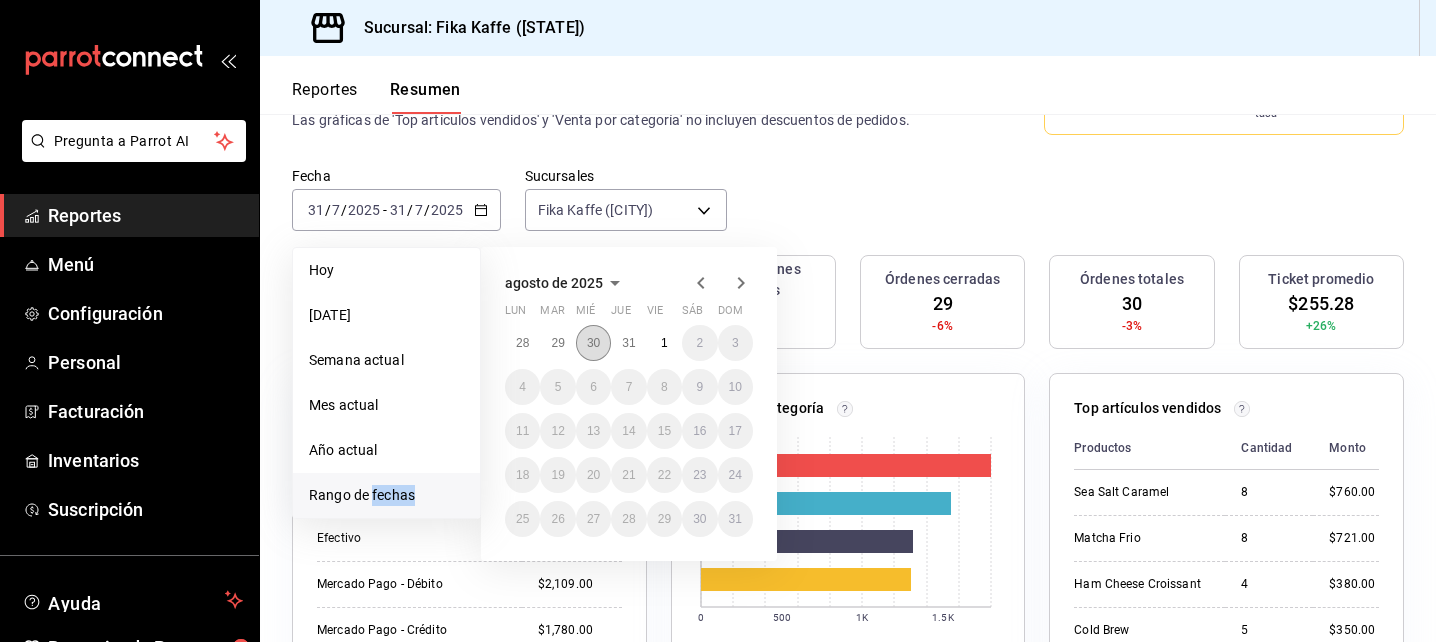 click on "30" at bounding box center (593, 343) 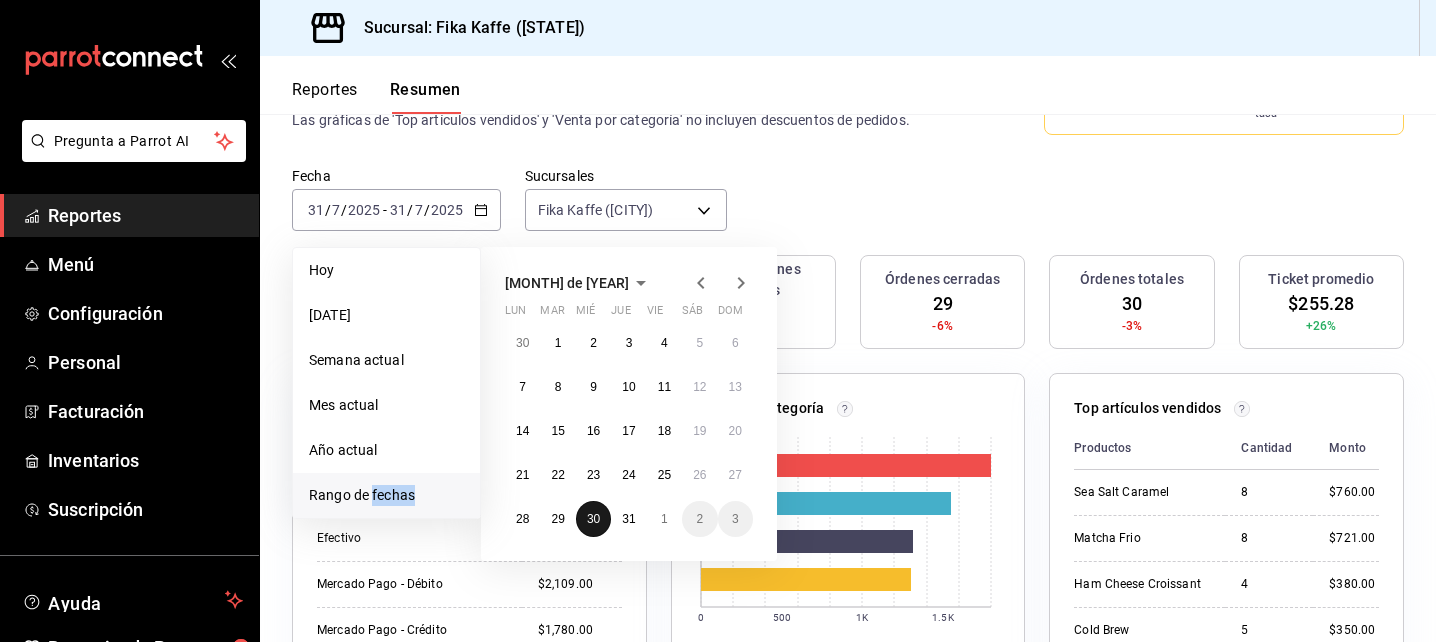 click on "30" at bounding box center (593, 519) 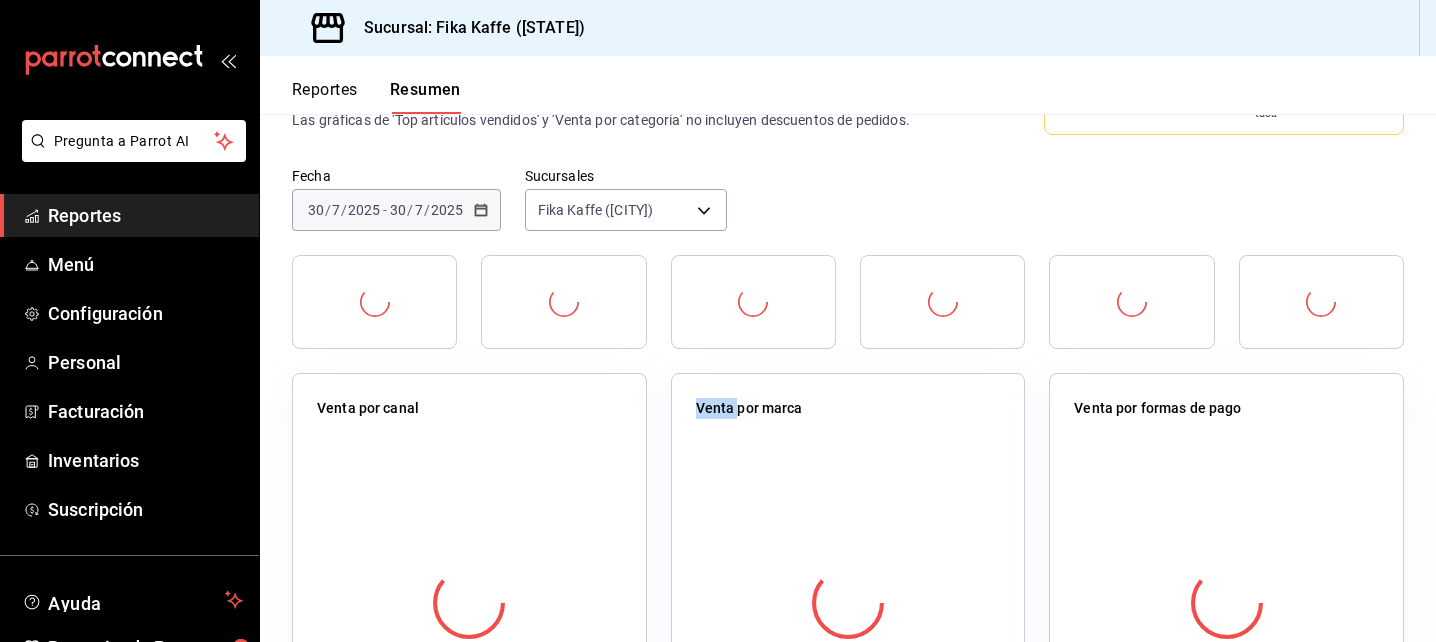 click at bounding box center (469, 603) 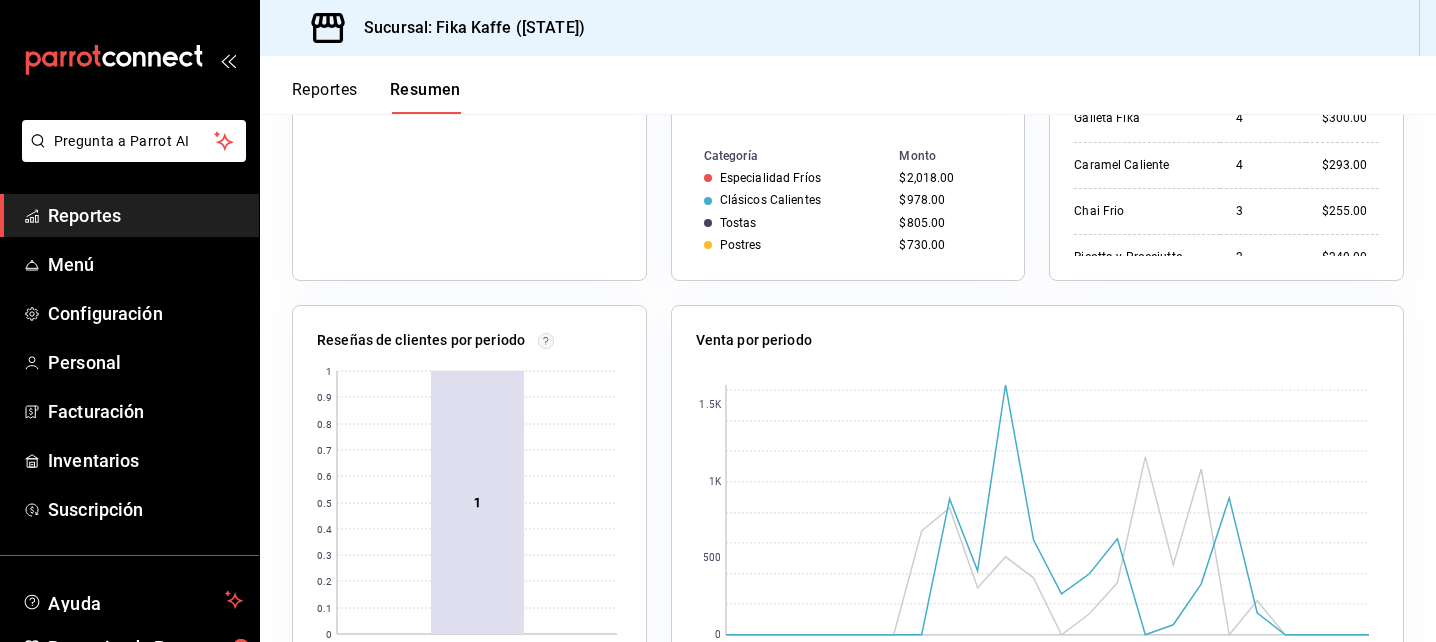 scroll, scrollTop: 112, scrollLeft: 0, axis: vertical 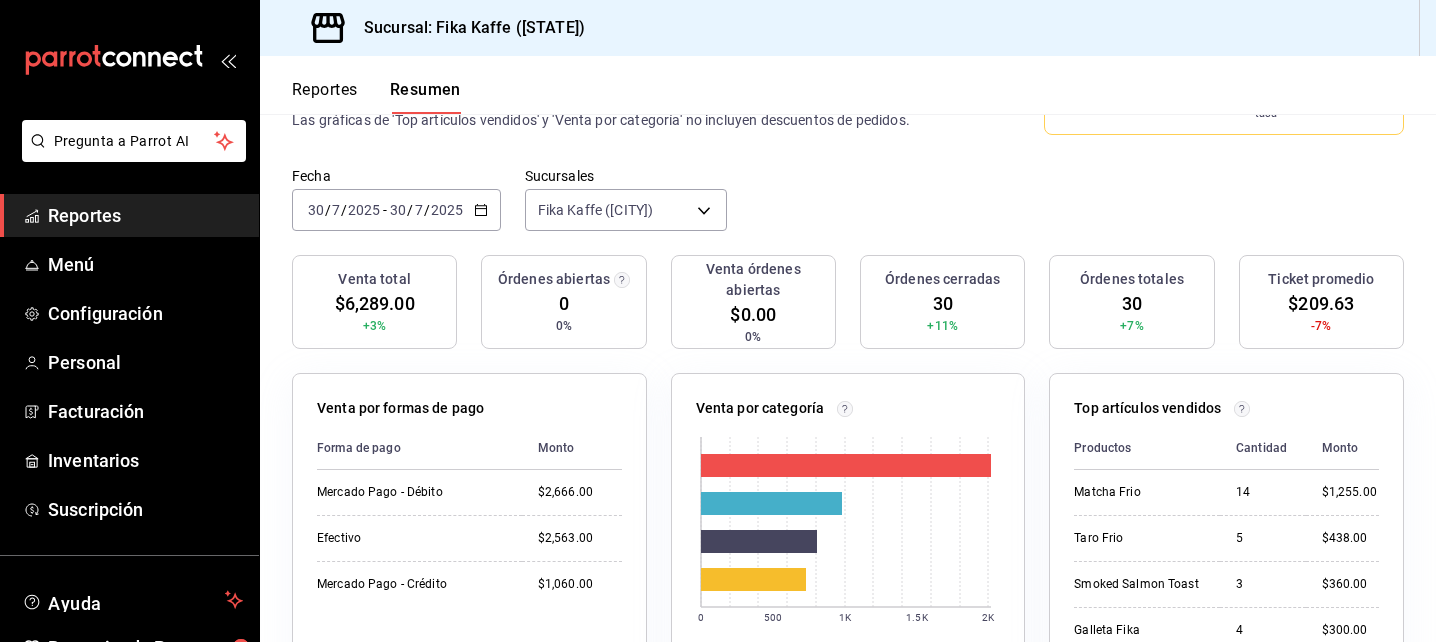 click on "Venta por categoría   0 500 1K 1.5K 2K Categoría Monto Especialidad Fríos $2,018.00 Clásicos Calientes $978.00 Tostas $805.00 Postres $730.00" at bounding box center [836, 571] 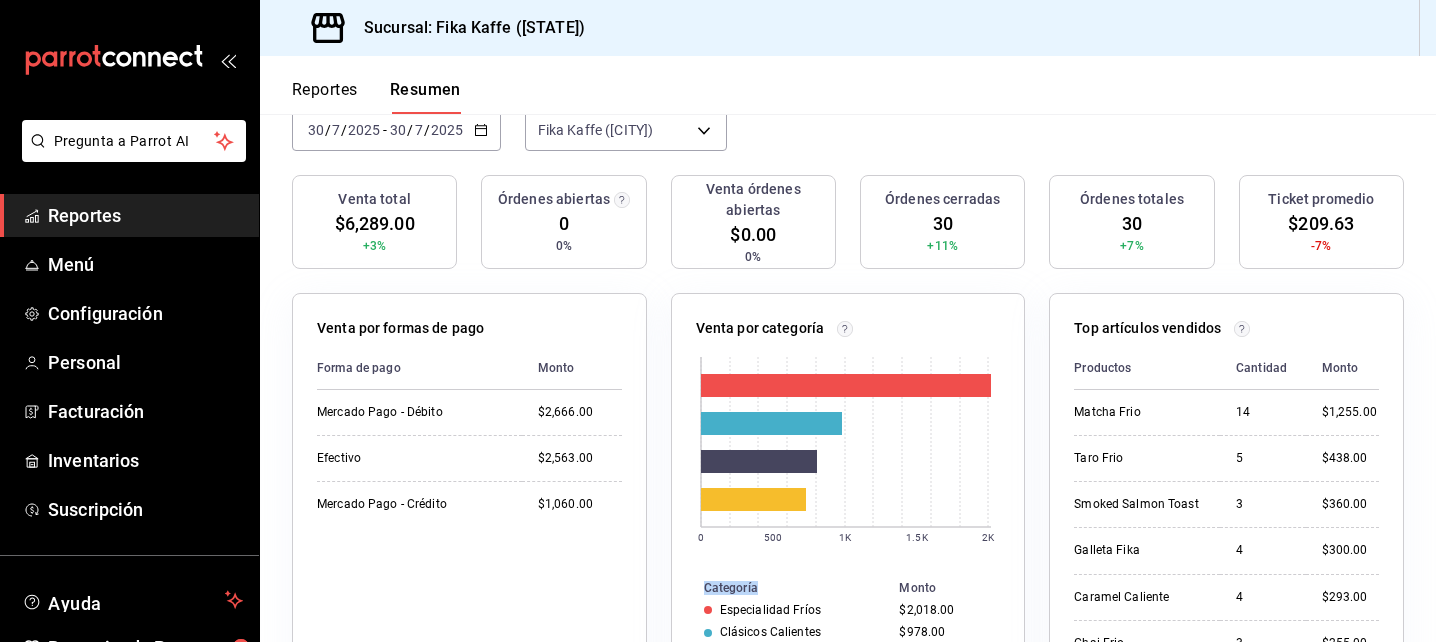 scroll, scrollTop: 232, scrollLeft: 0, axis: vertical 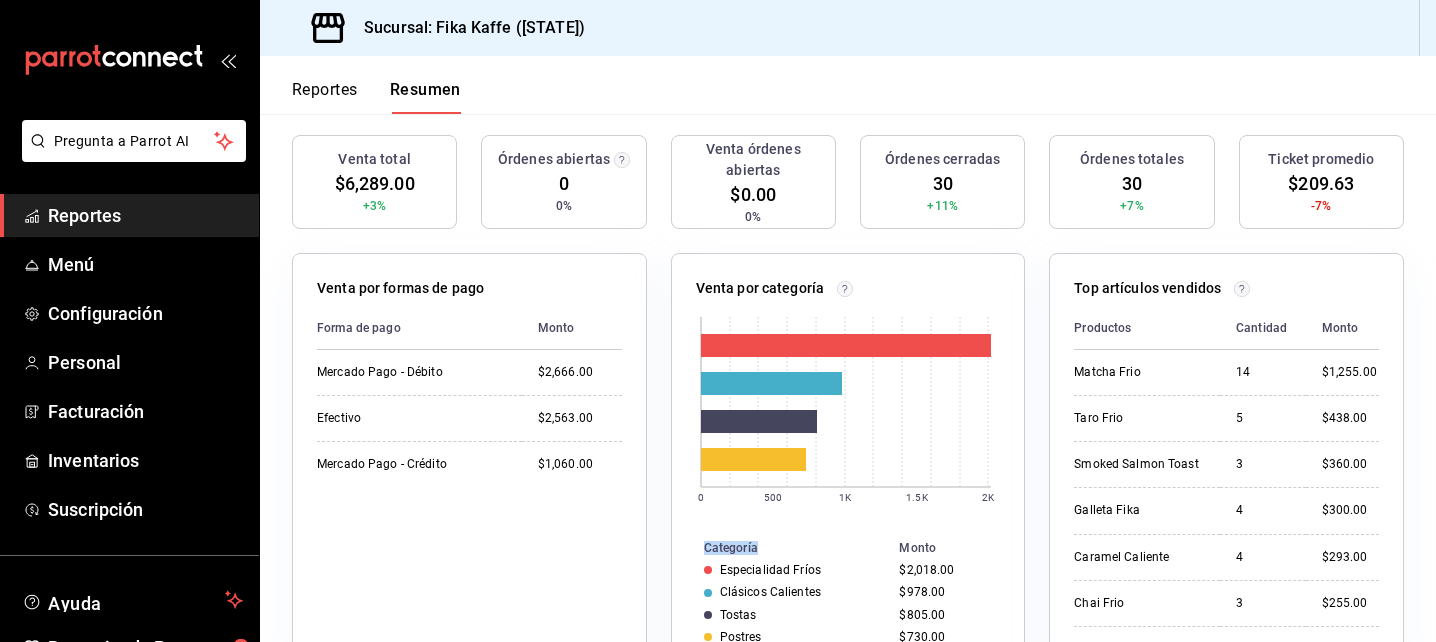 click on "Resumen" at bounding box center [425, 97] 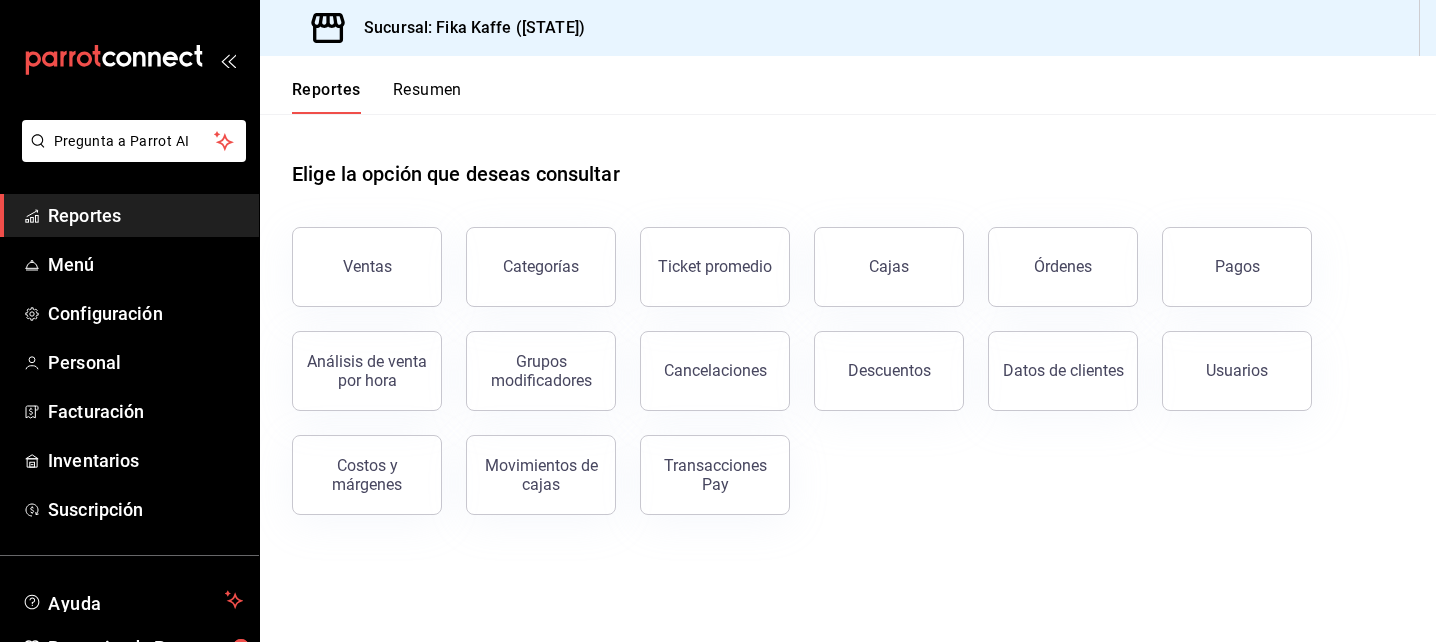 click on "Resumen" at bounding box center (427, 97) 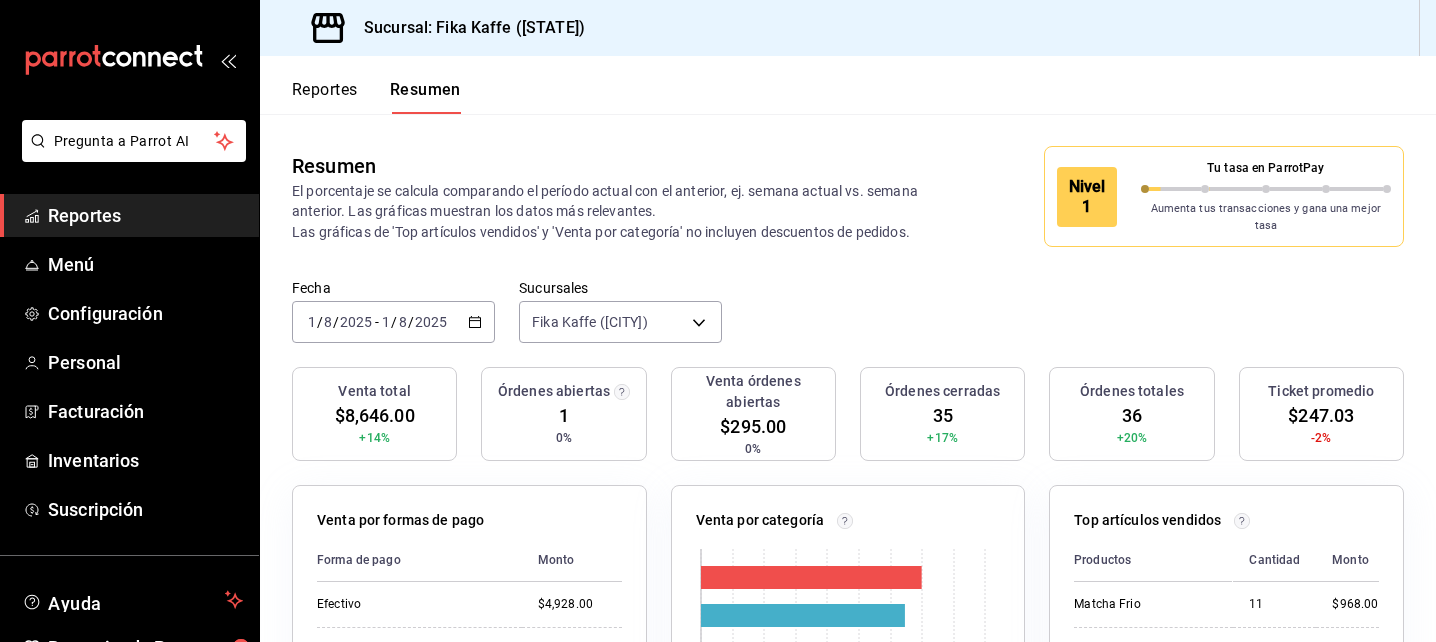 click on "Reportes" at bounding box center [325, 97] 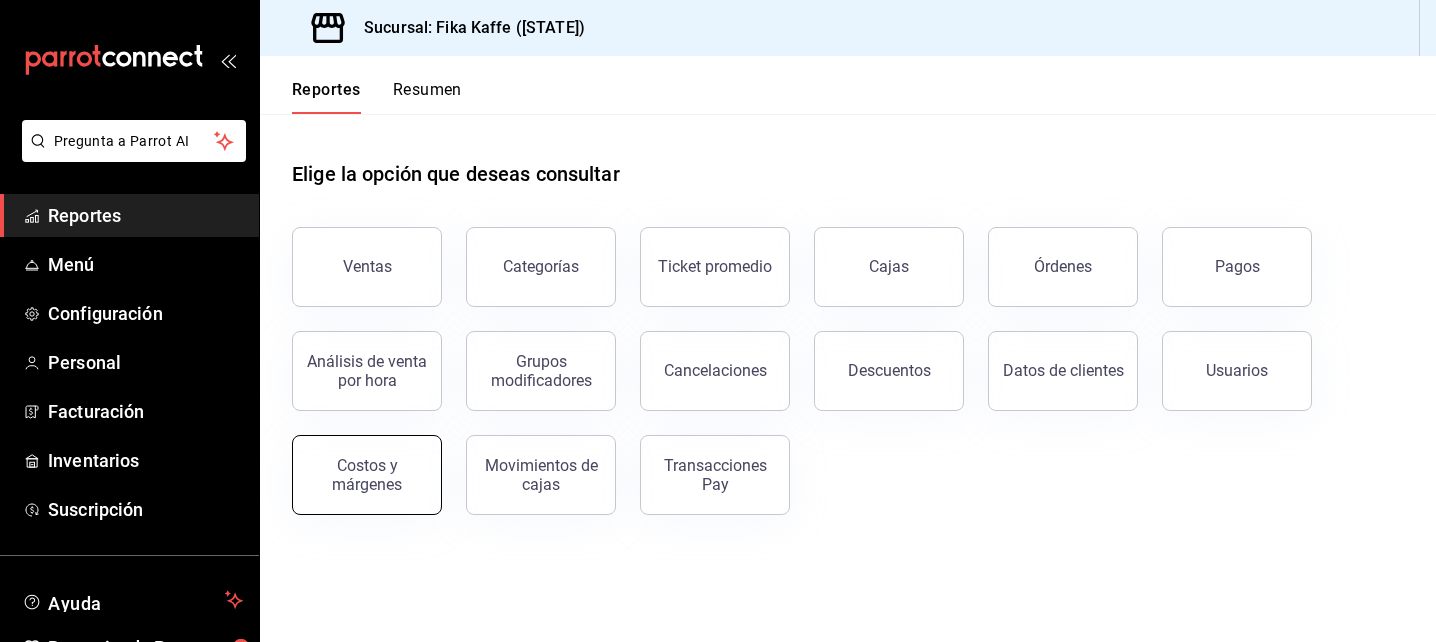 click on "Costos y márgenes" at bounding box center [367, 475] 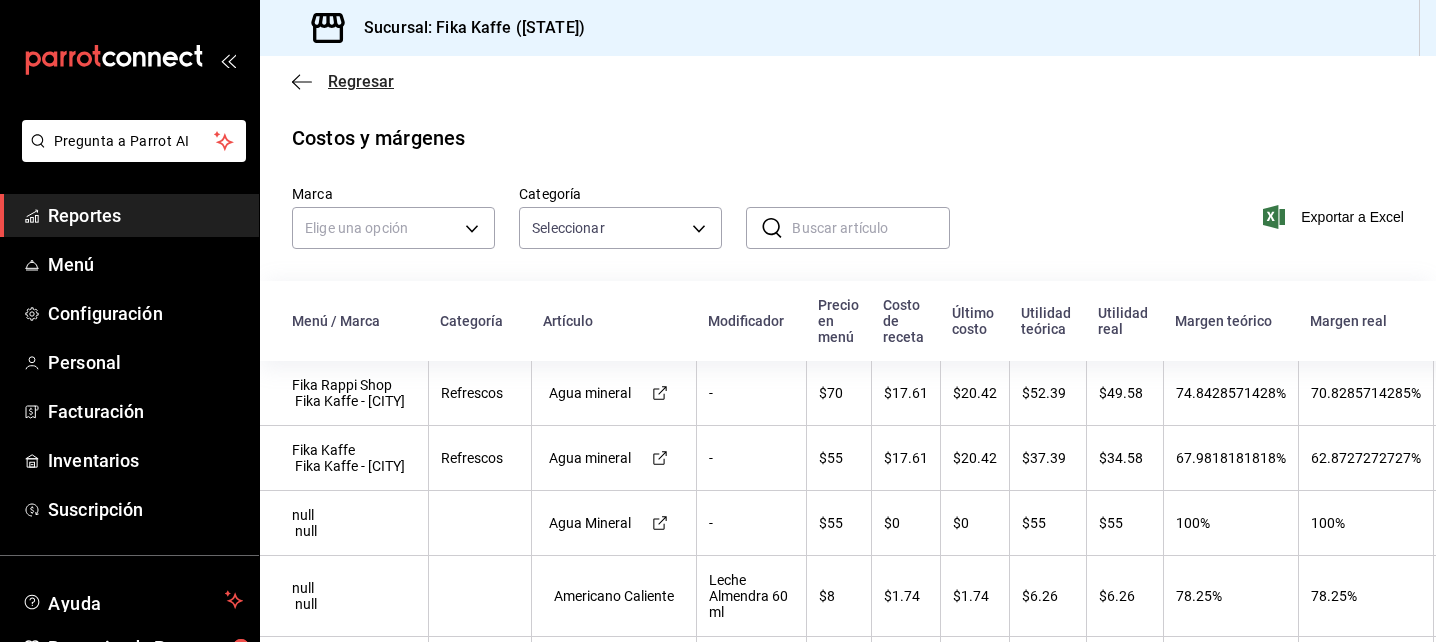 click 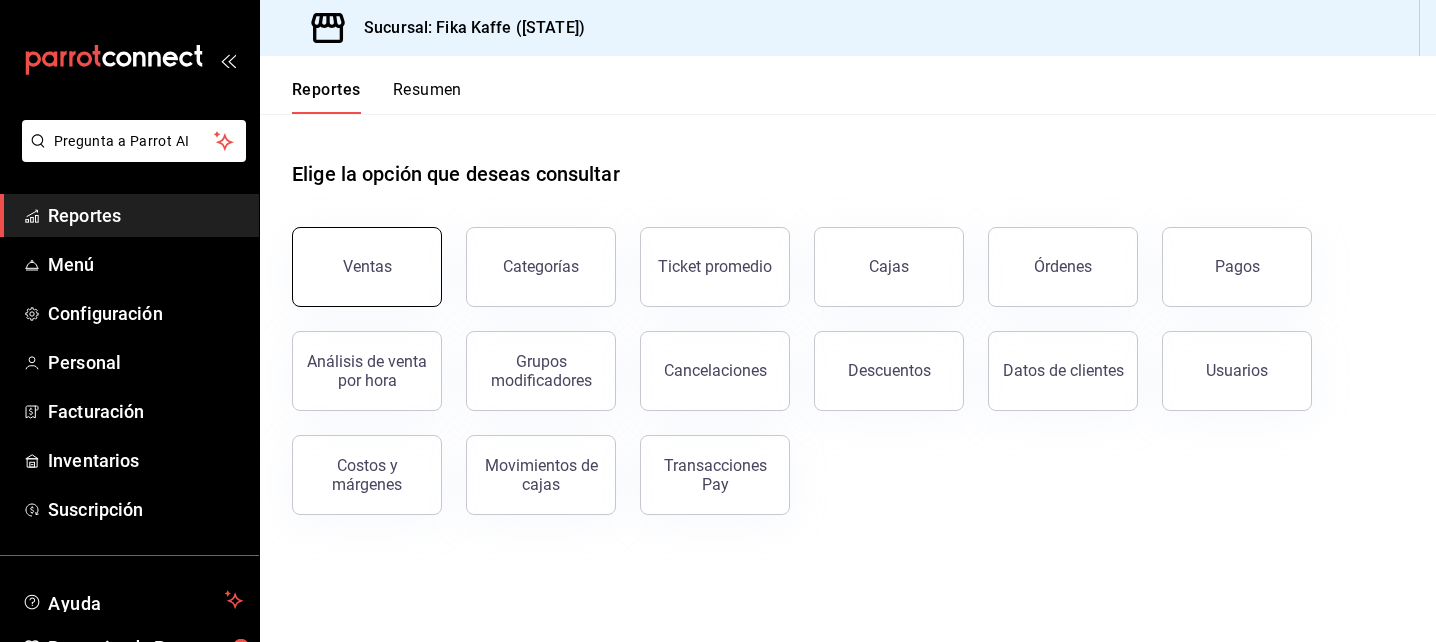 click on "Ventas" at bounding box center (367, 267) 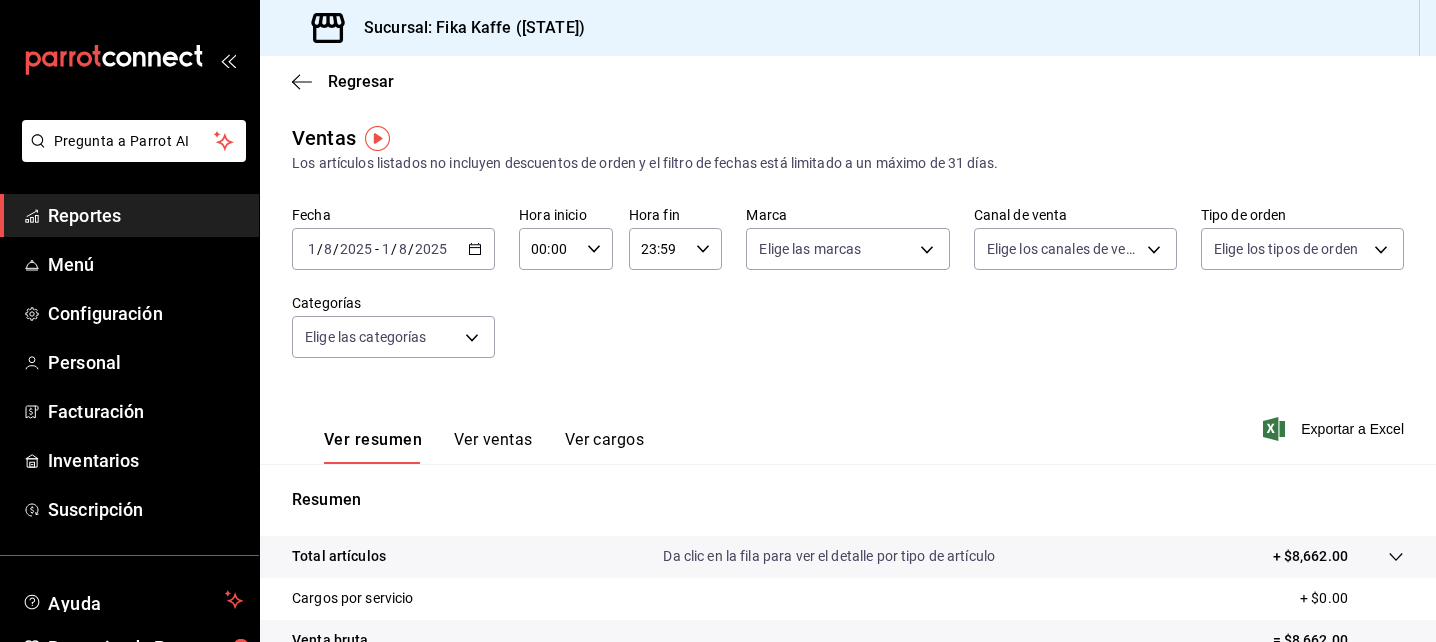 click 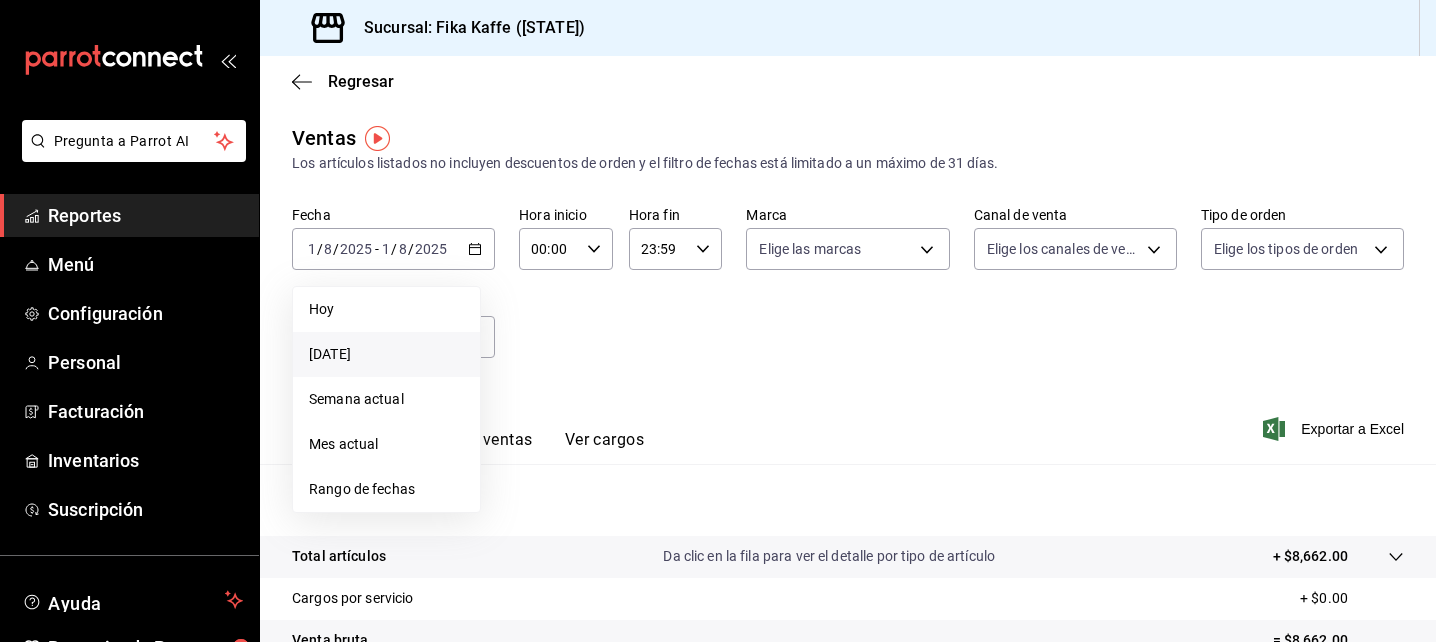 click on "[DATE]" at bounding box center [386, 354] 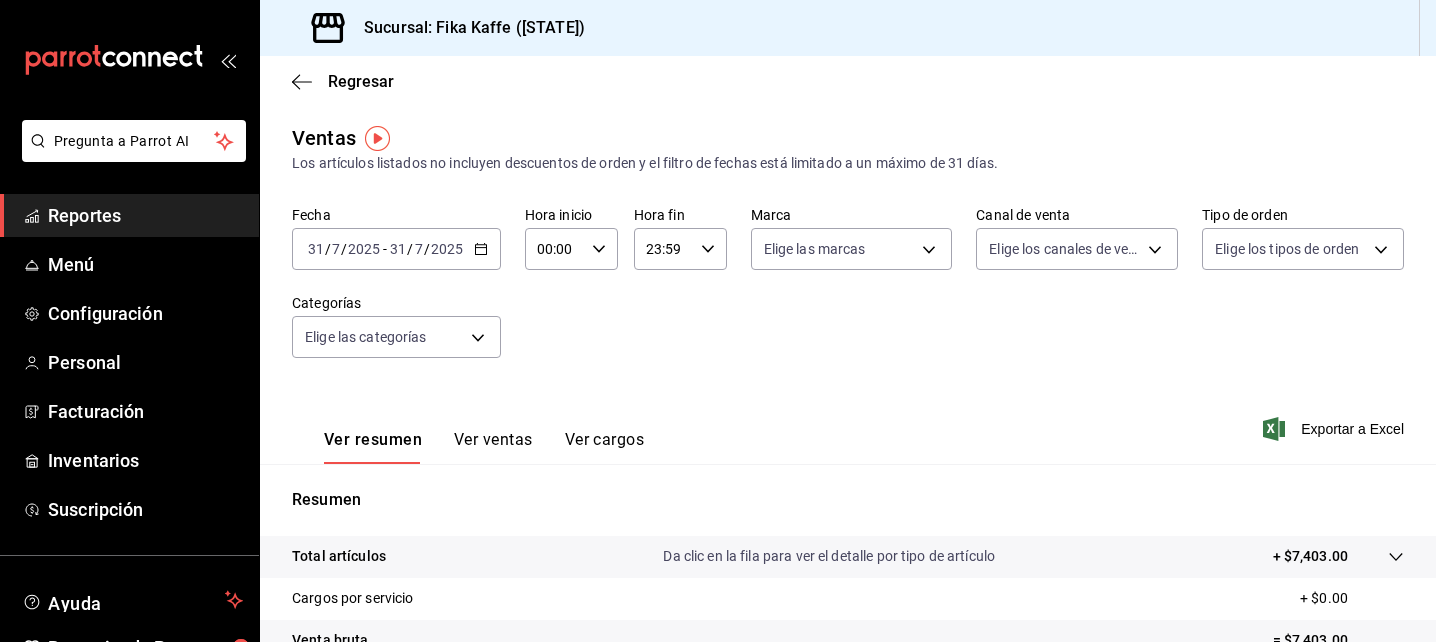 click on "Ver ventas" at bounding box center [493, 447] 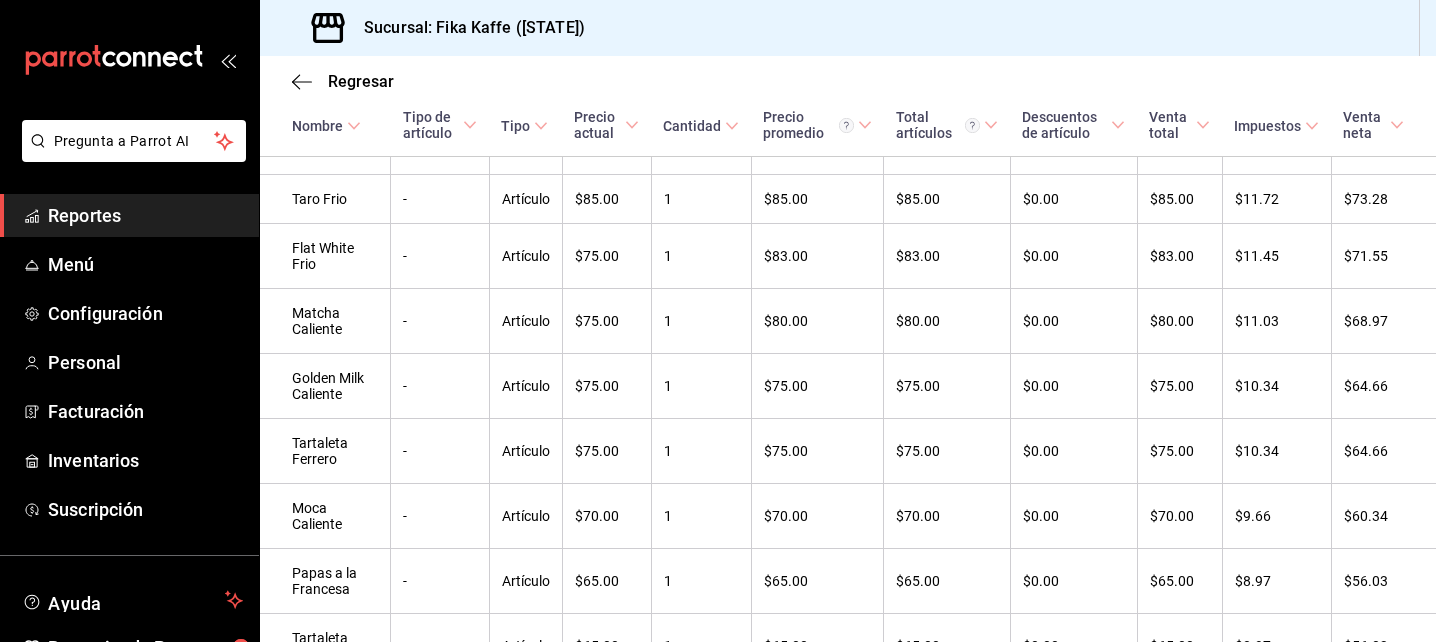 scroll, scrollTop: 2164, scrollLeft: 0, axis: vertical 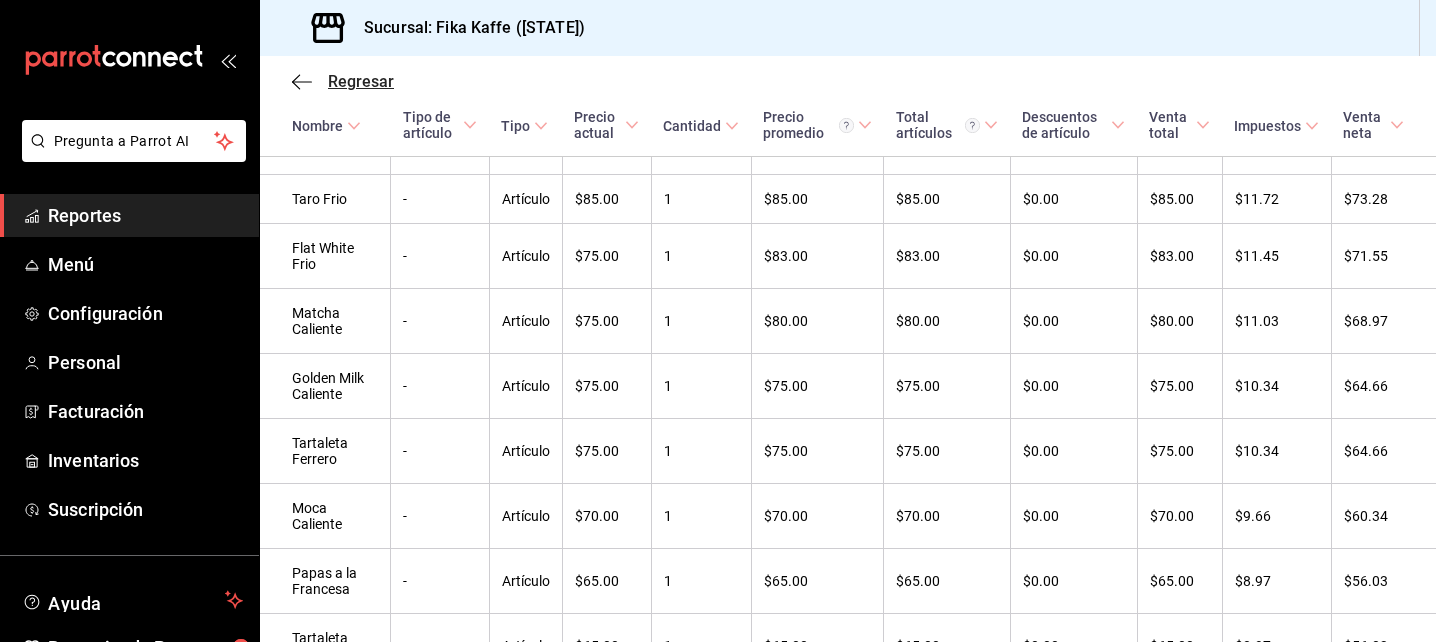 click on "Regresar" at bounding box center (361, 81) 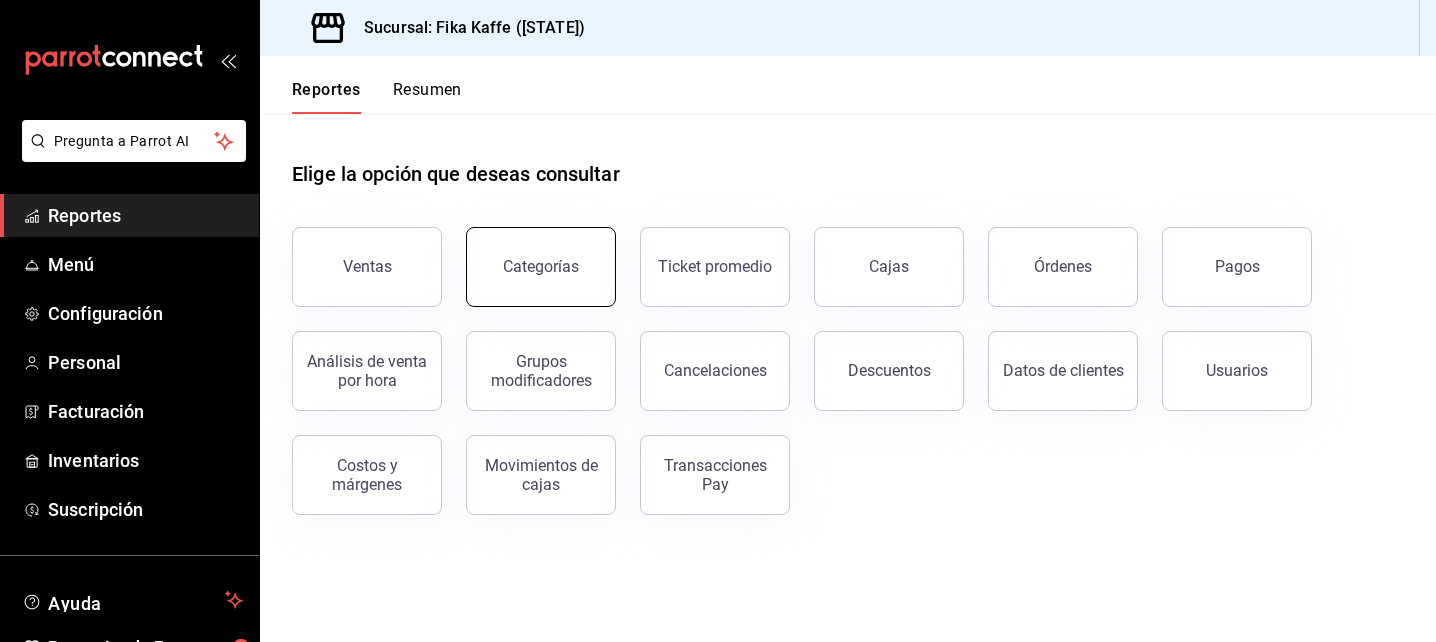 click on "Categorías" at bounding box center [541, 266] 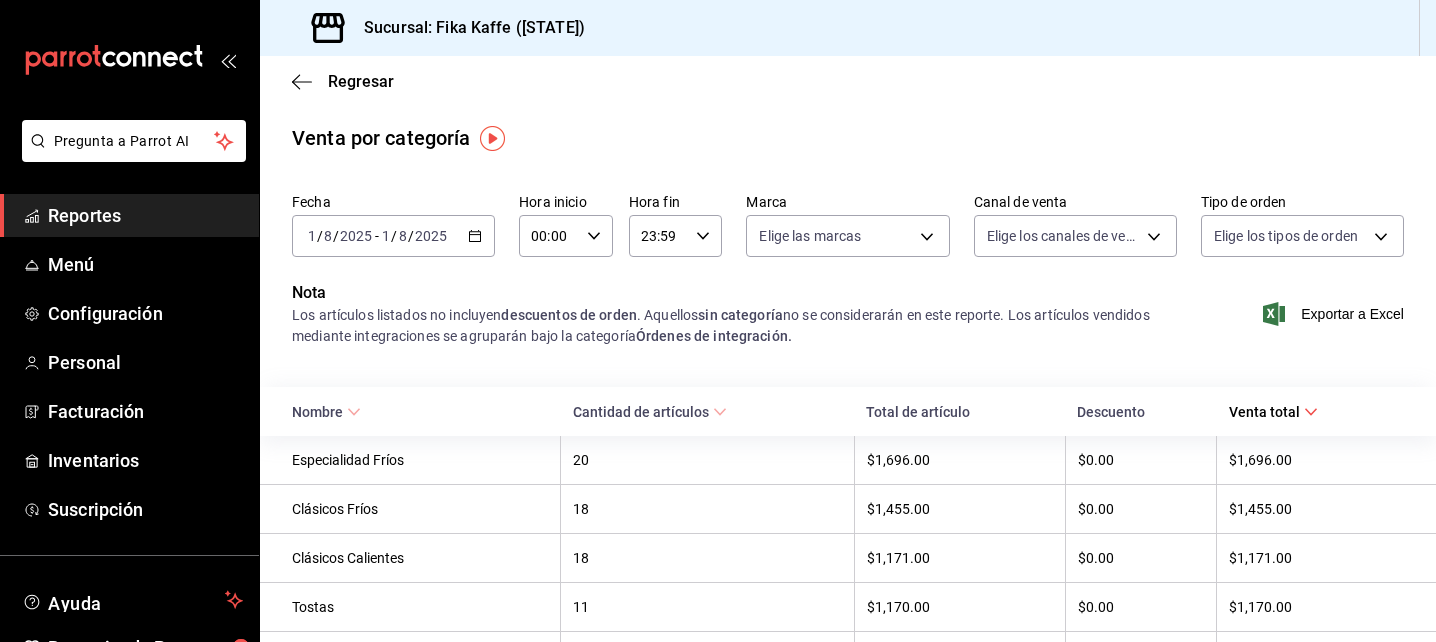 scroll, scrollTop: 549, scrollLeft: 0, axis: vertical 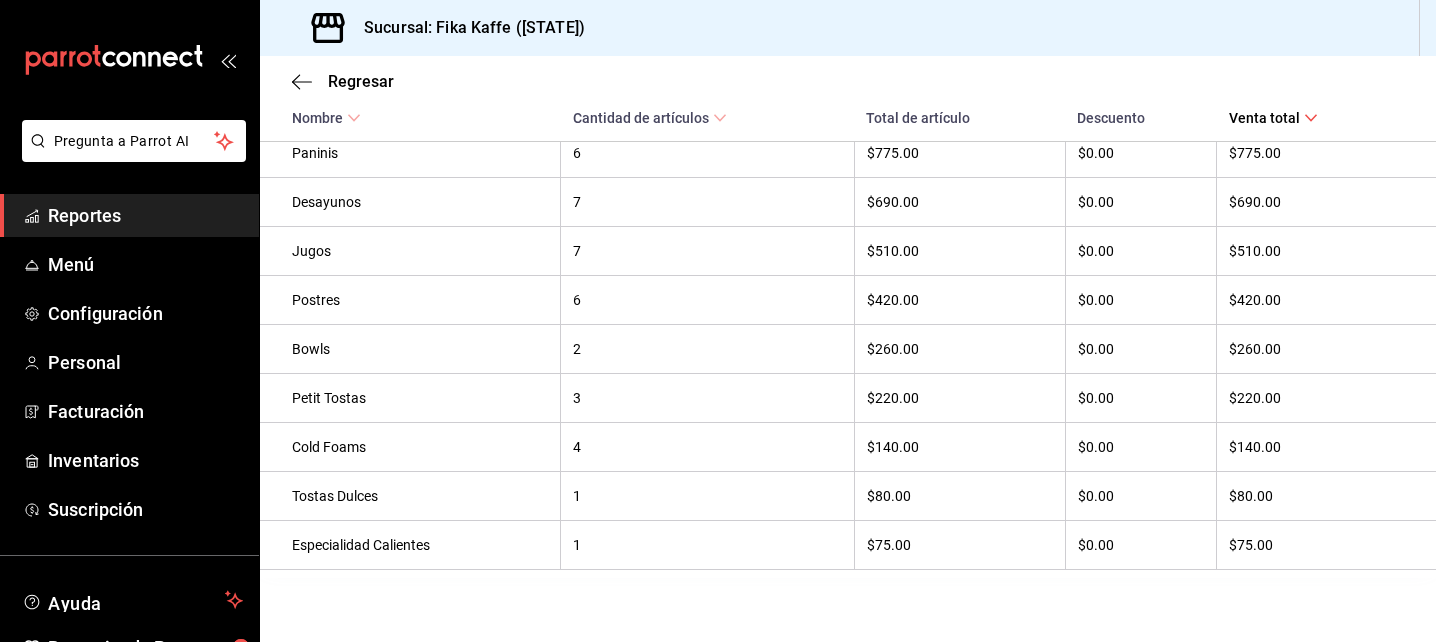 click on "6" at bounding box center [707, 300] 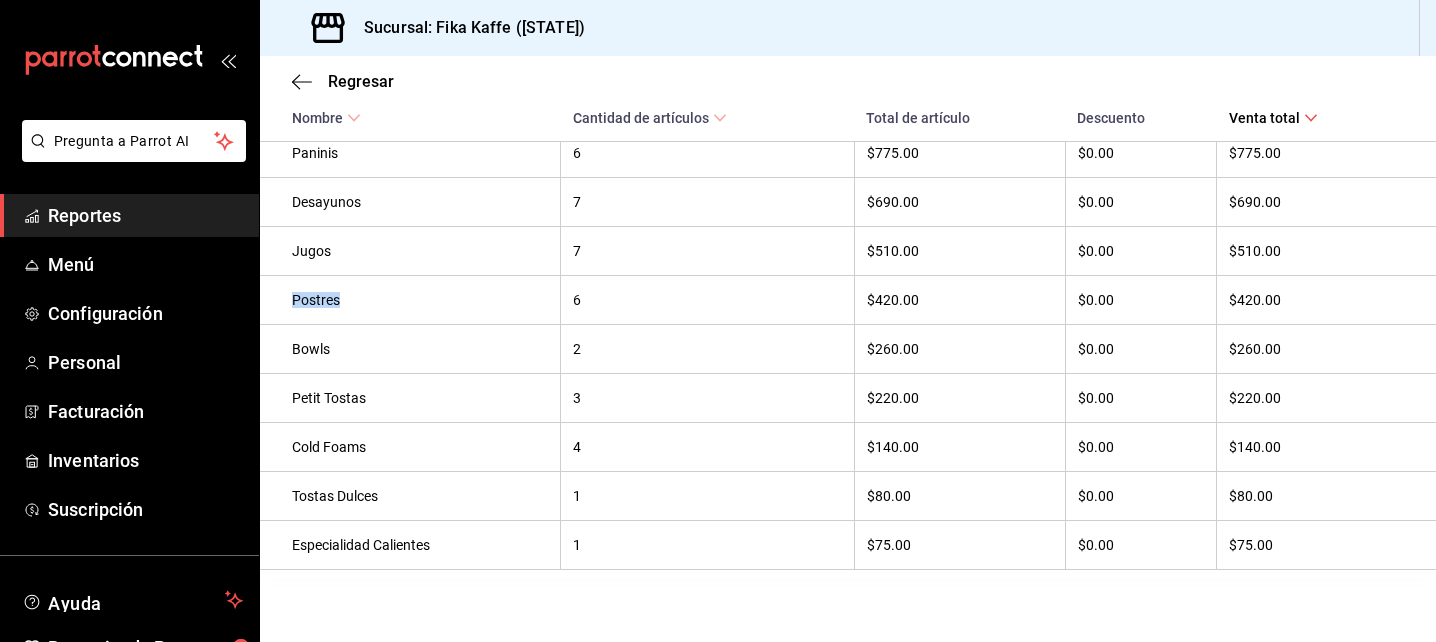 click on "Postres" at bounding box center [420, 300] 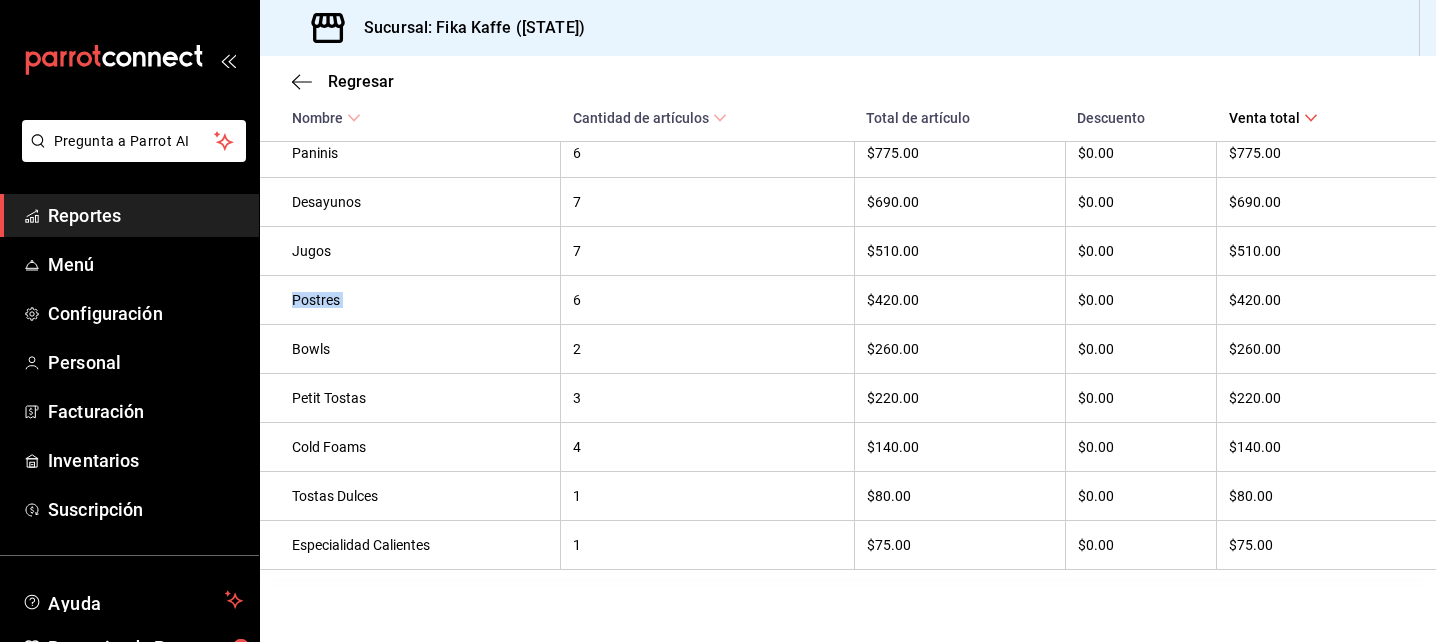 click on "Postres" at bounding box center [420, 300] 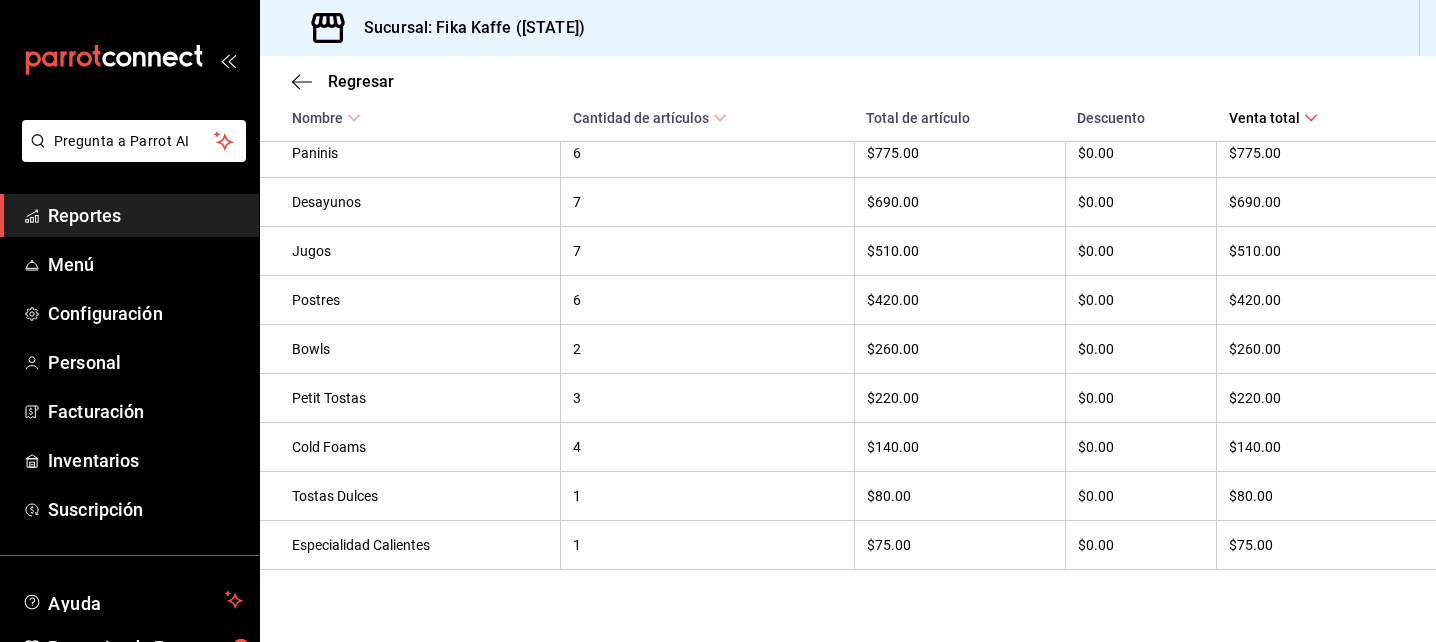 click on "$420.00" at bounding box center (1316, 300) 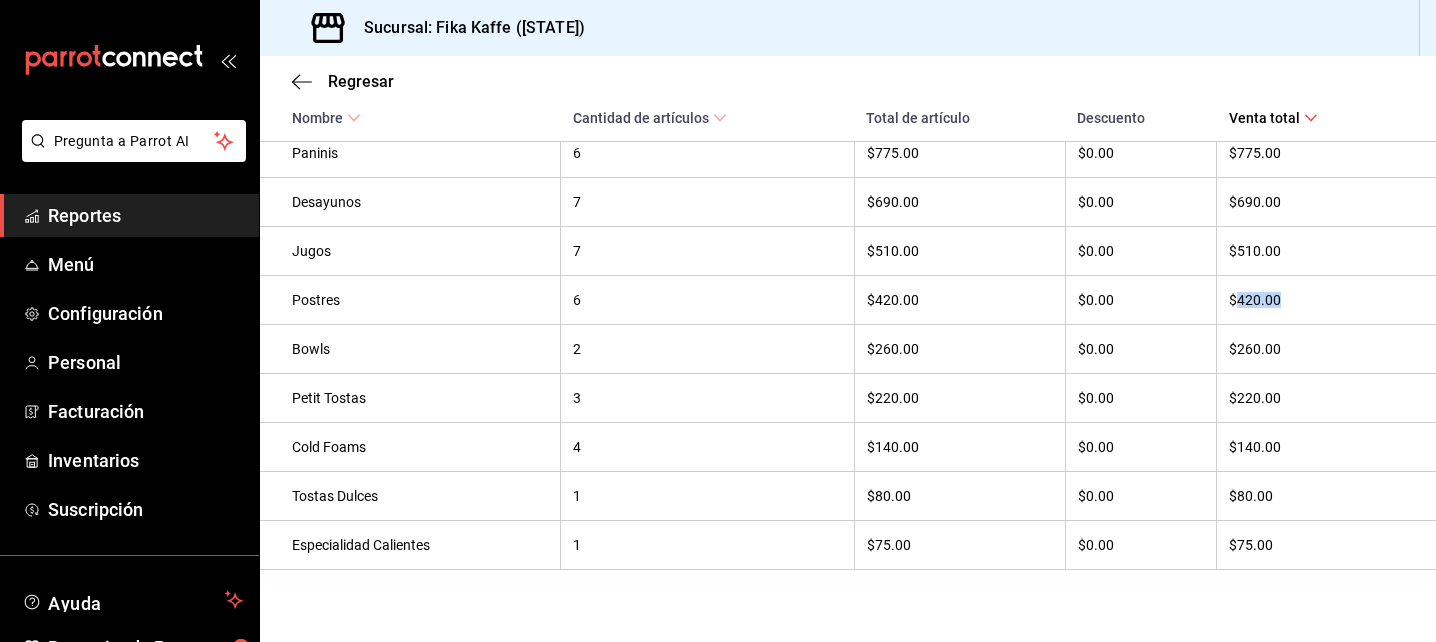 click on "$420.00" at bounding box center [1316, 300] 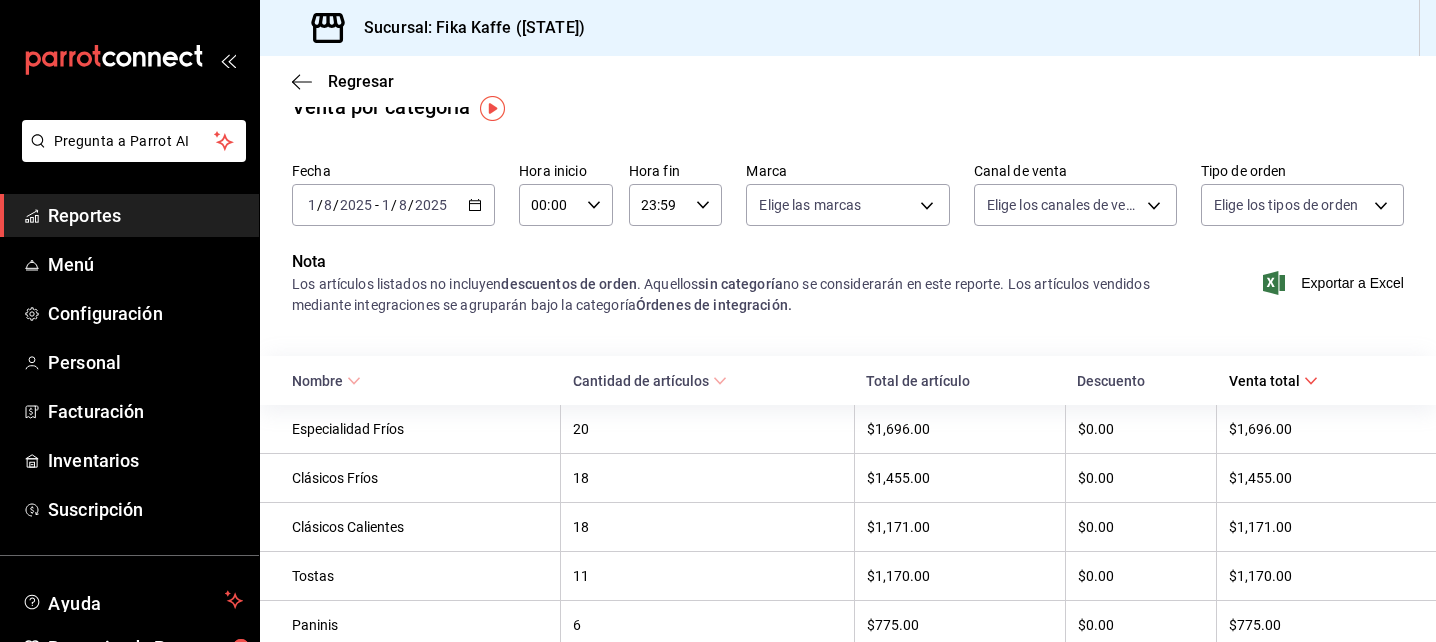 scroll, scrollTop: 29, scrollLeft: 0, axis: vertical 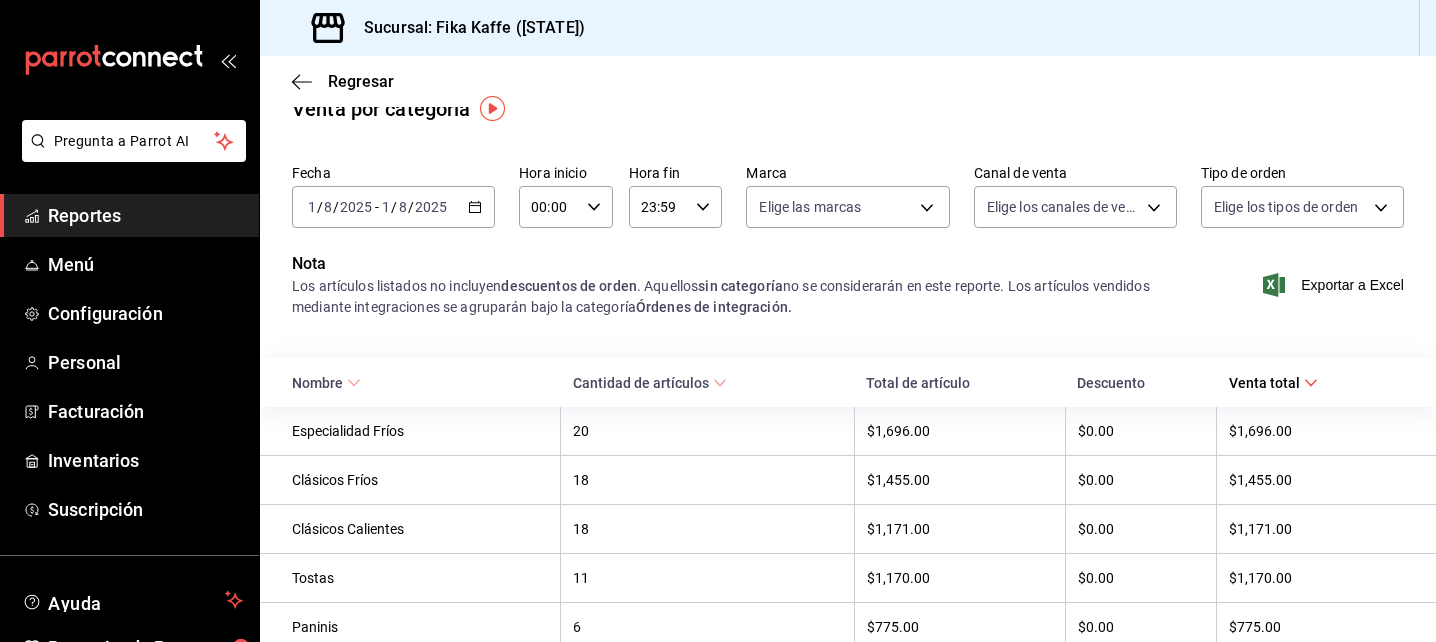 click 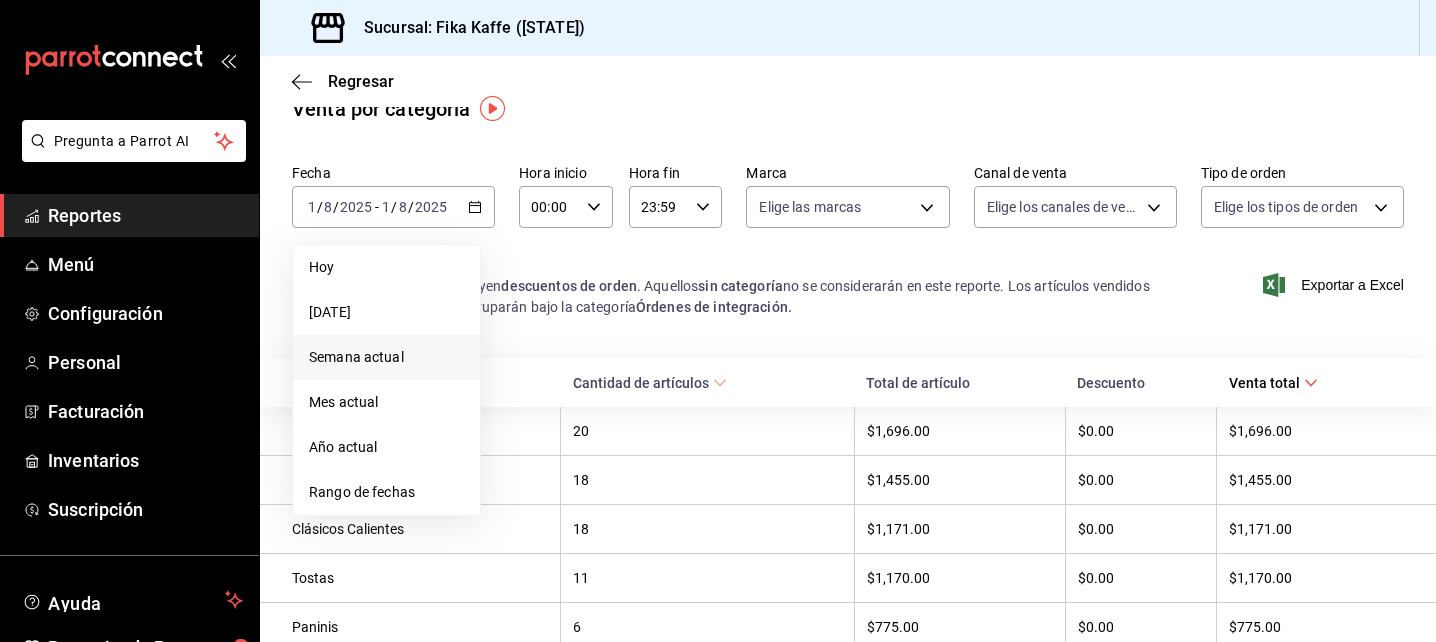 click on "Semana actual" at bounding box center [386, 357] 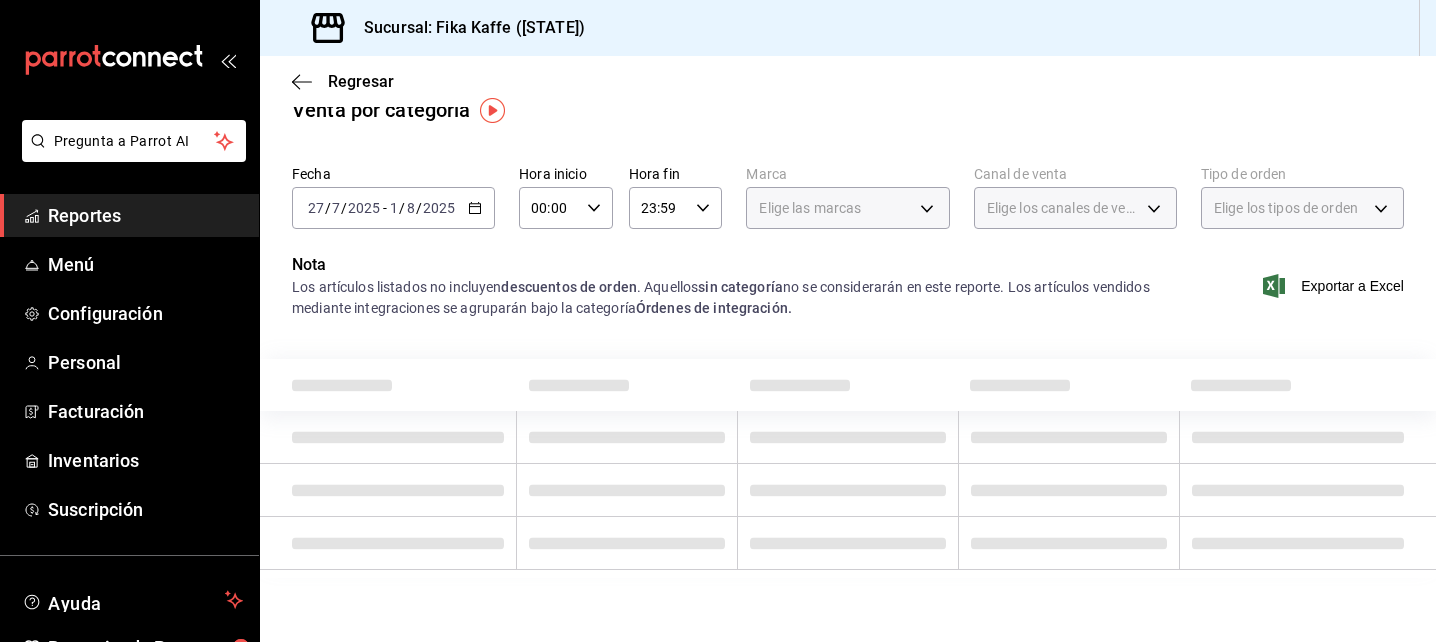 click at bounding box center (388, 385) 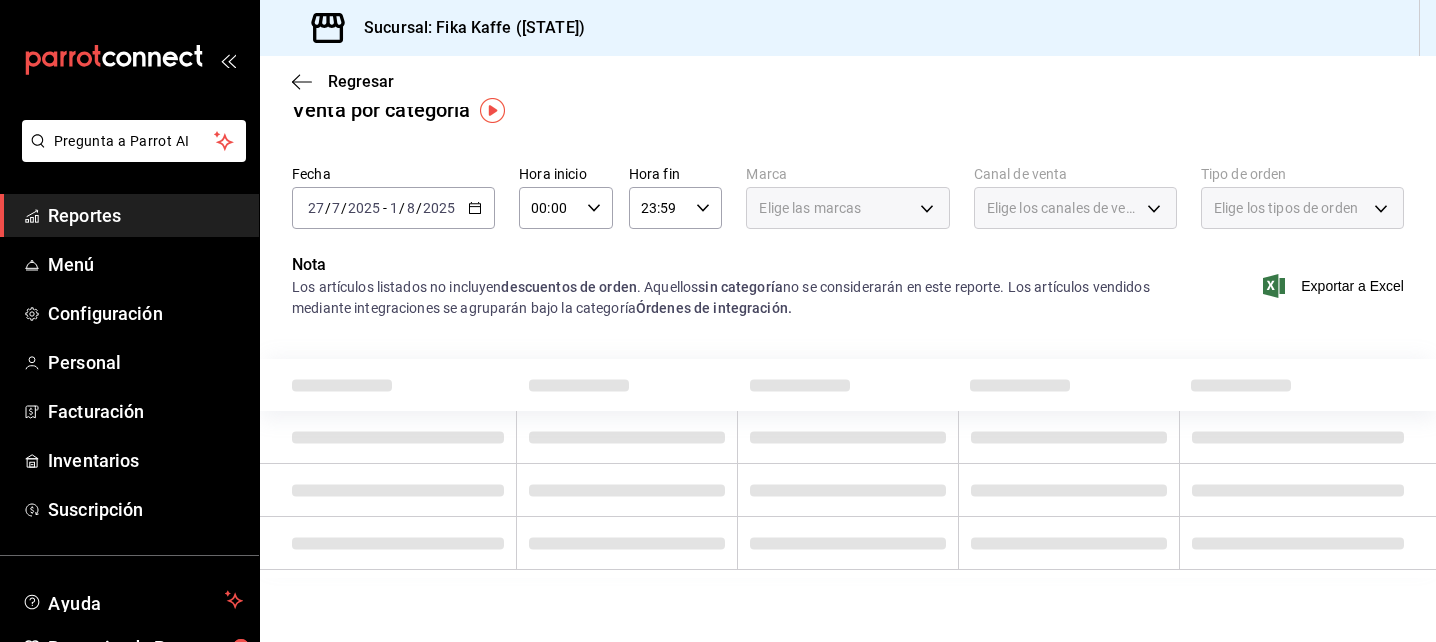 scroll, scrollTop: 28, scrollLeft: 0, axis: vertical 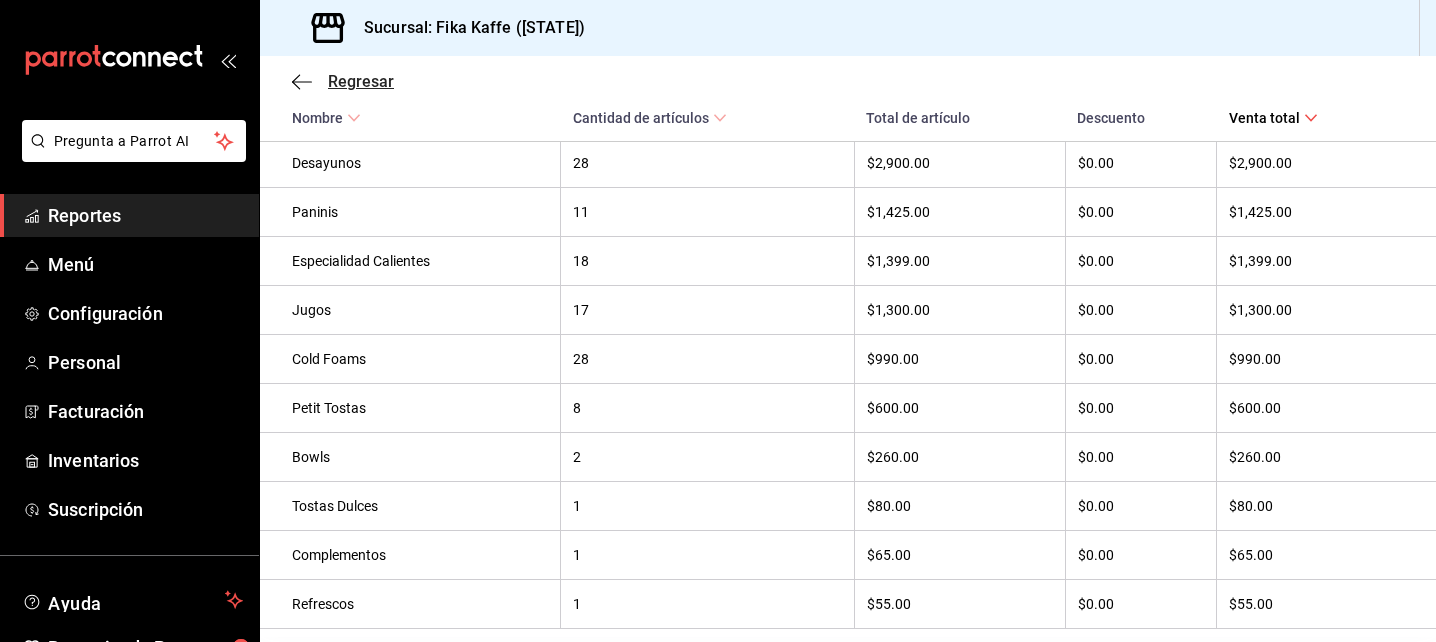 click on "Regresar" at bounding box center (343, 81) 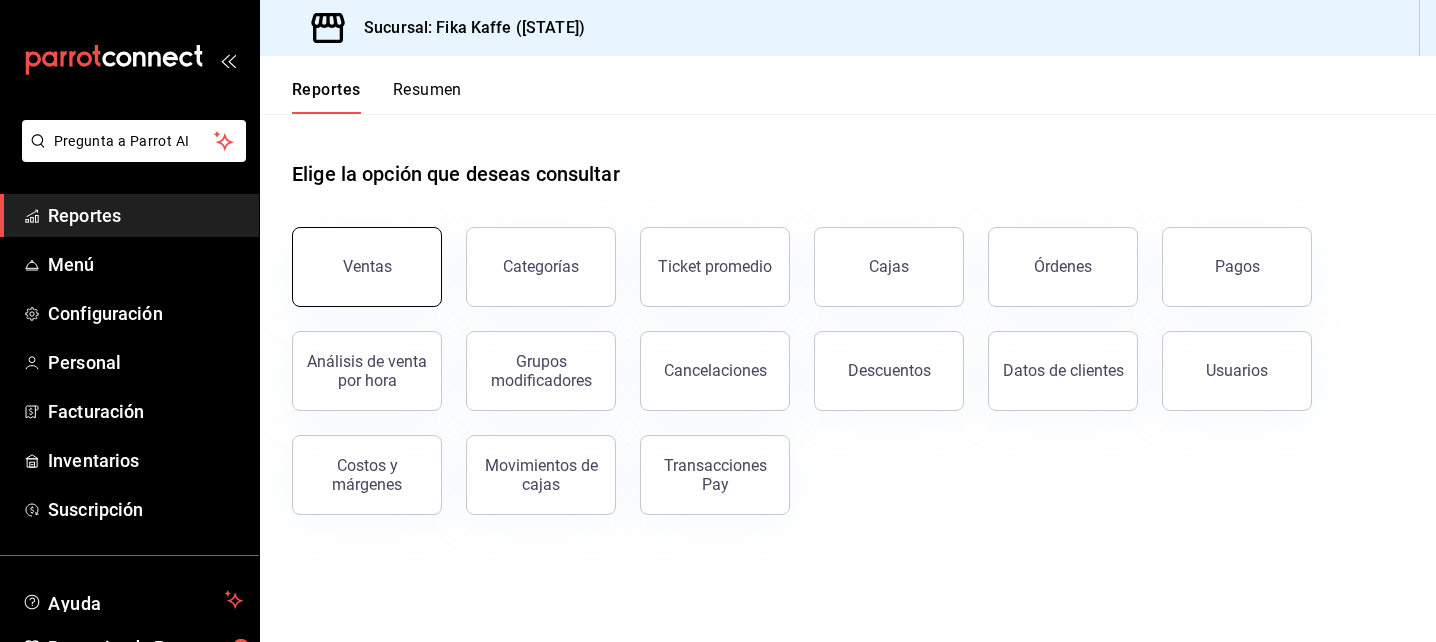 click on "Ventas" at bounding box center (367, 267) 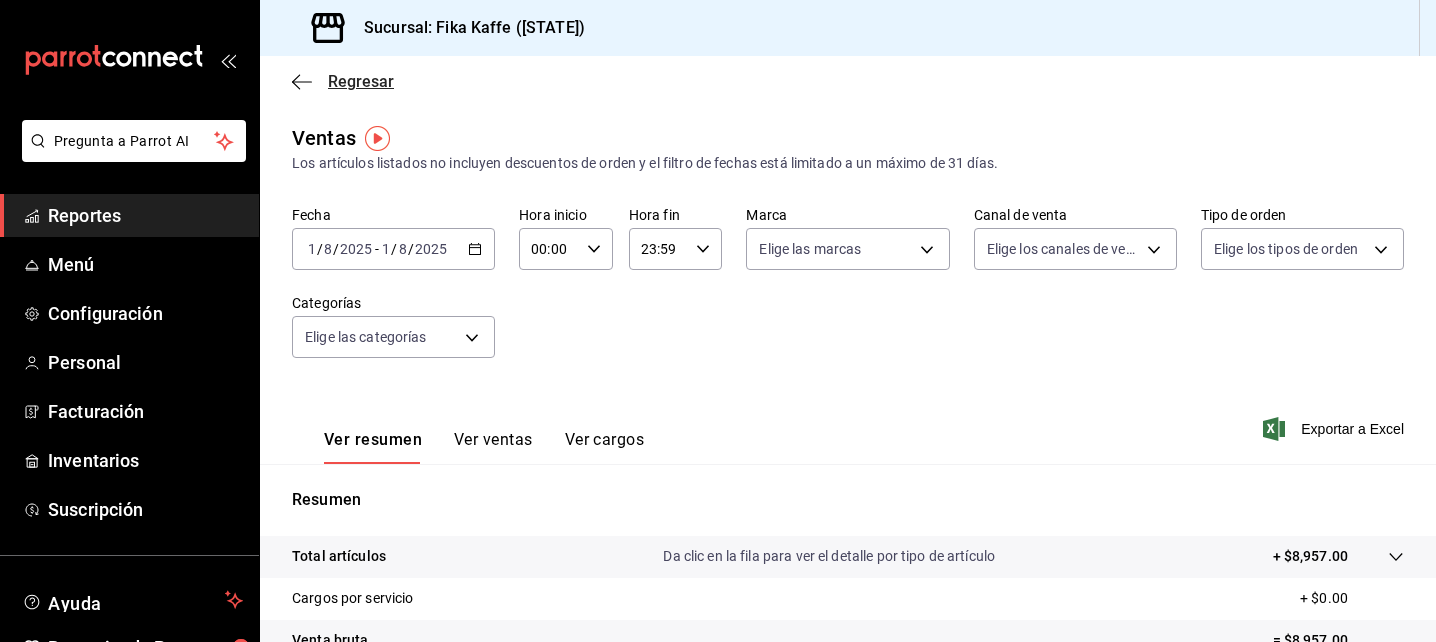 click 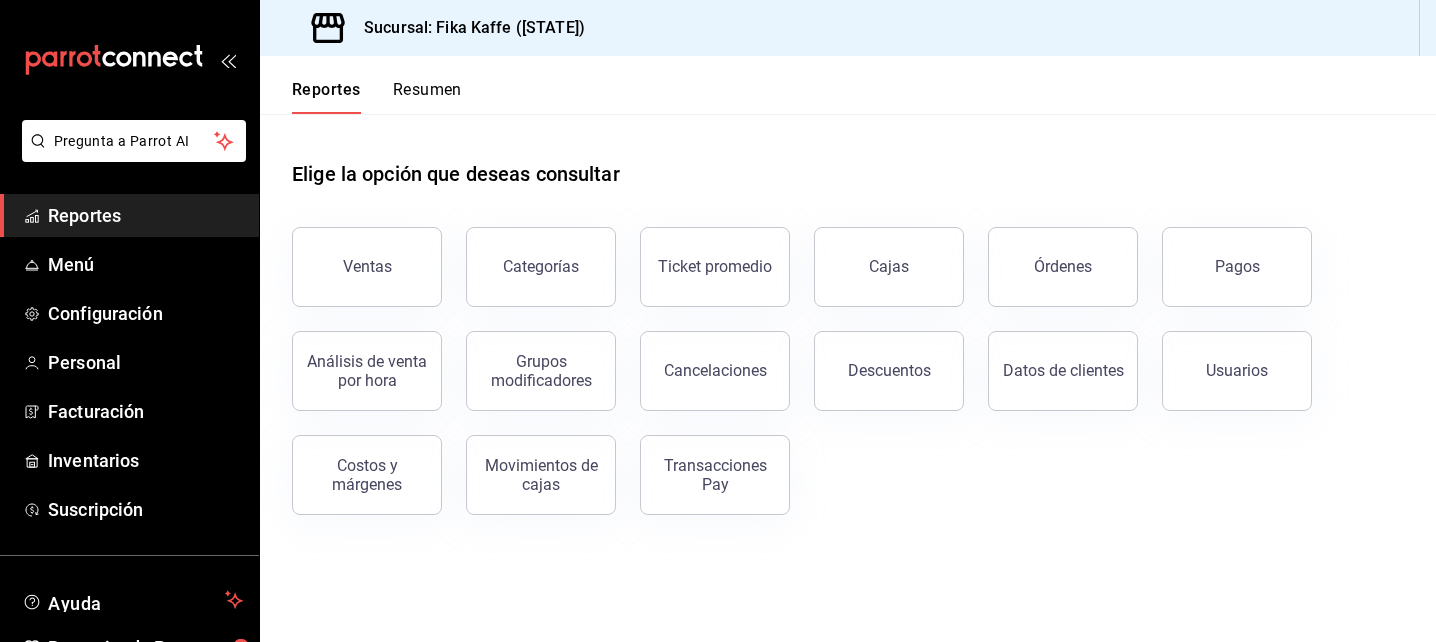 click on "Reportes" at bounding box center (326, 97) 